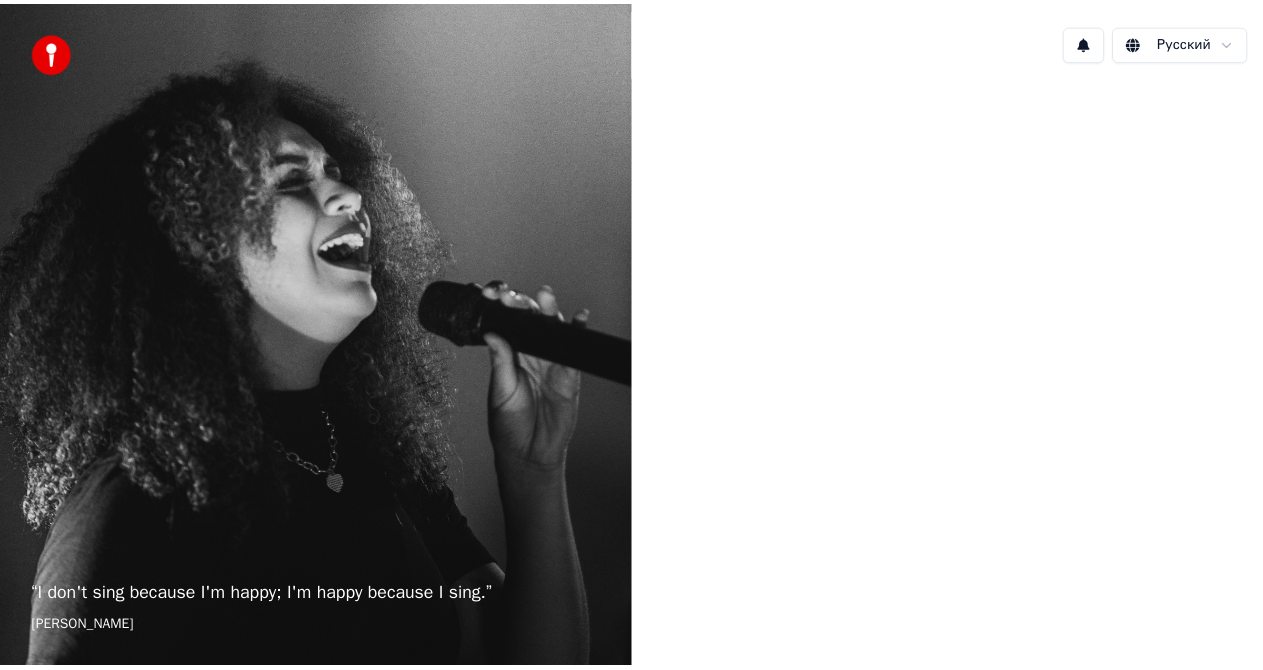 scroll, scrollTop: 0, scrollLeft: 0, axis: both 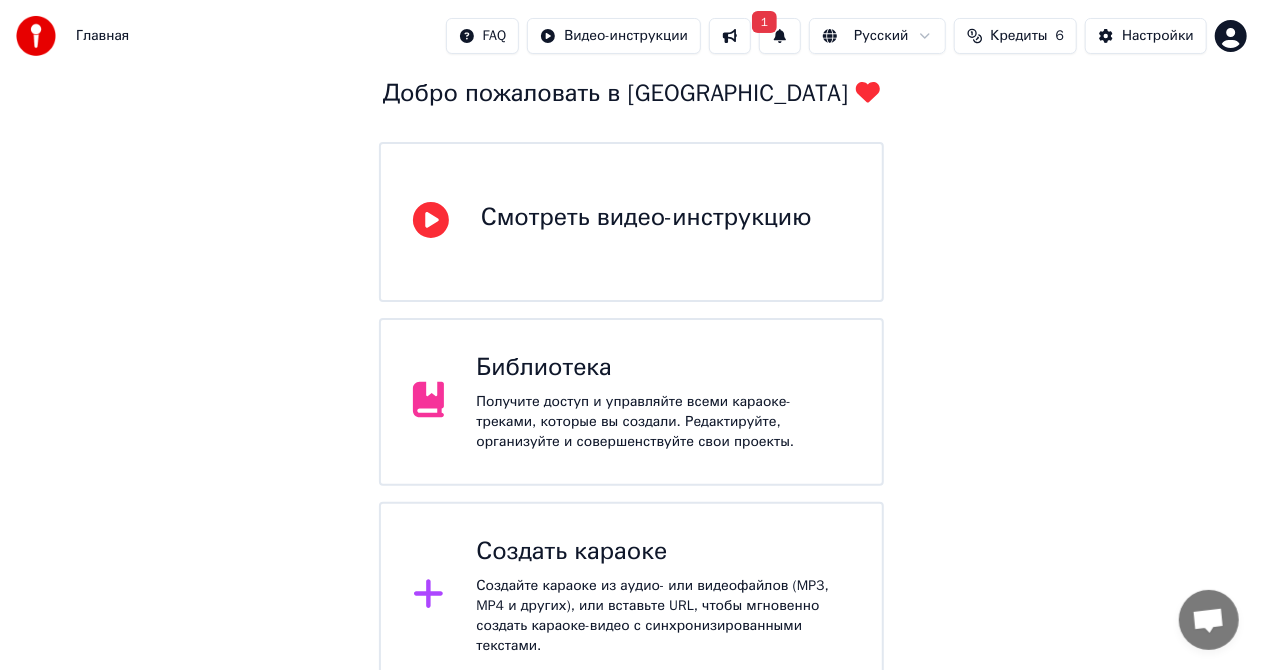 click on "Создать караоке" at bounding box center (663, 552) 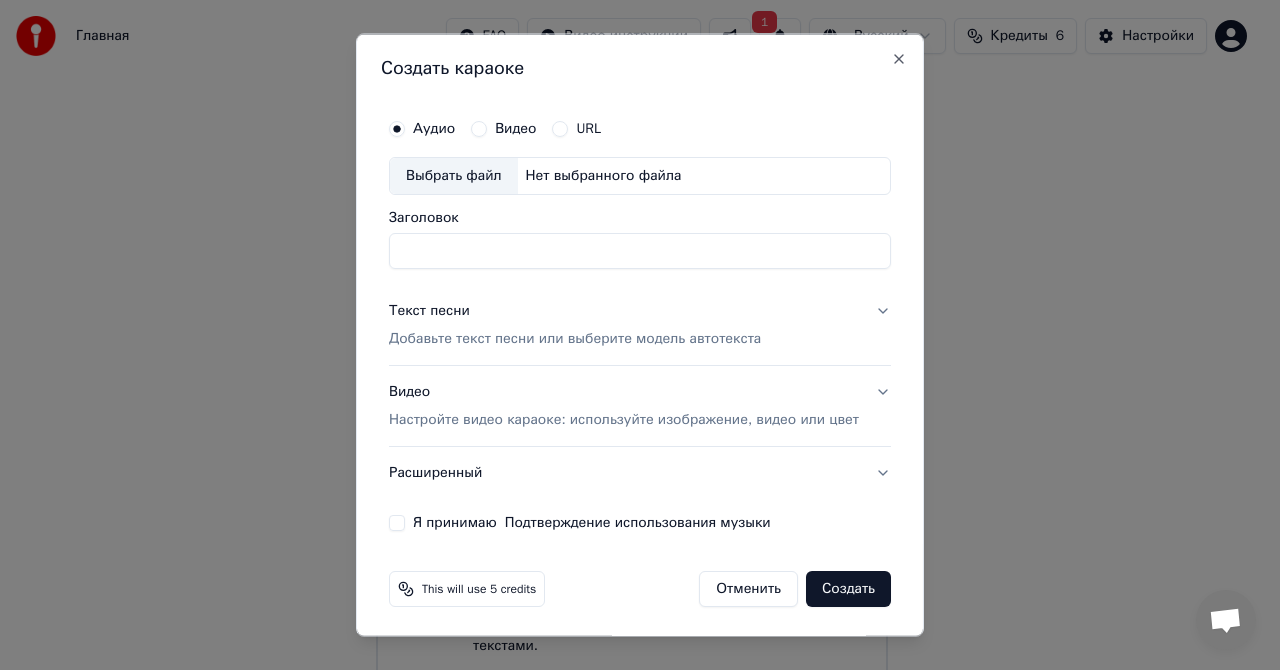 click on "Заголовок" at bounding box center (640, 250) 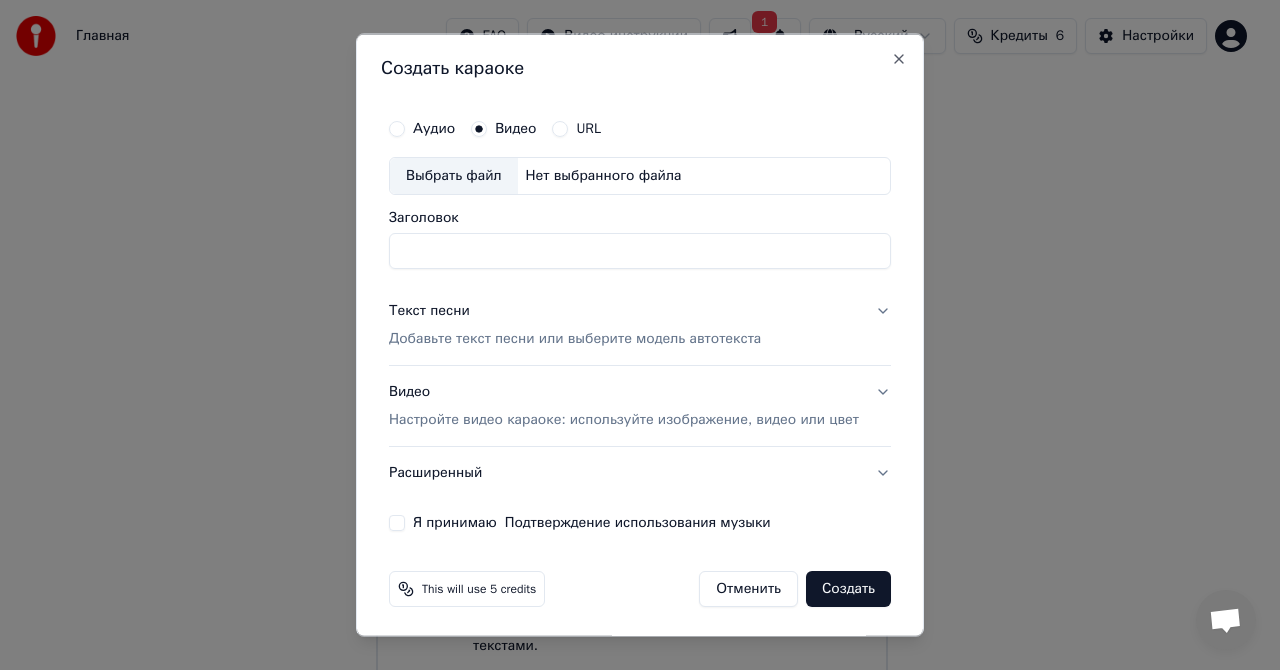 click on "Выбрать файл" at bounding box center (454, 176) 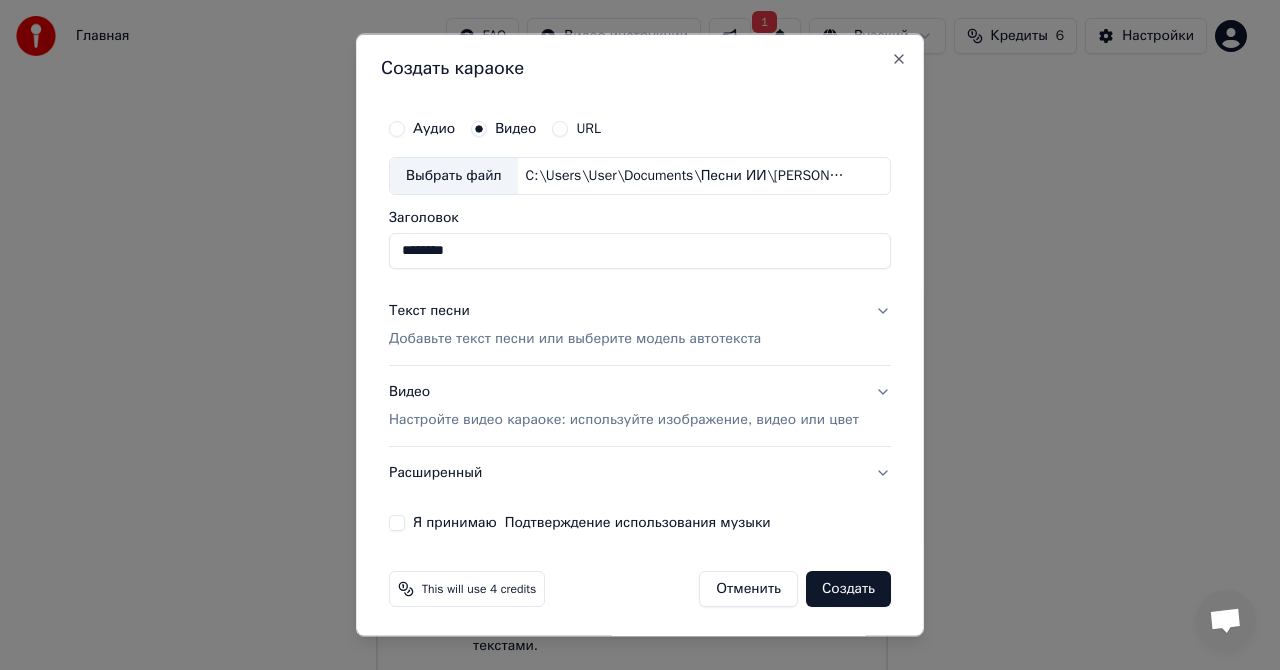click on "********" at bounding box center [640, 250] 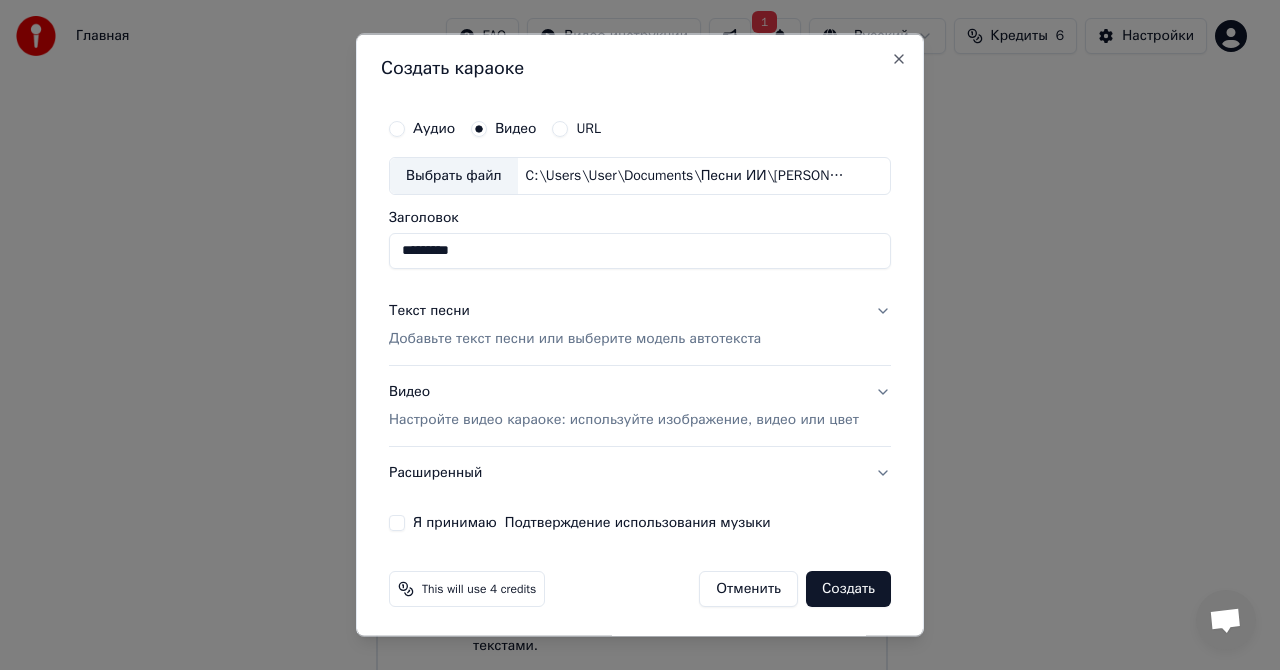 type on "********" 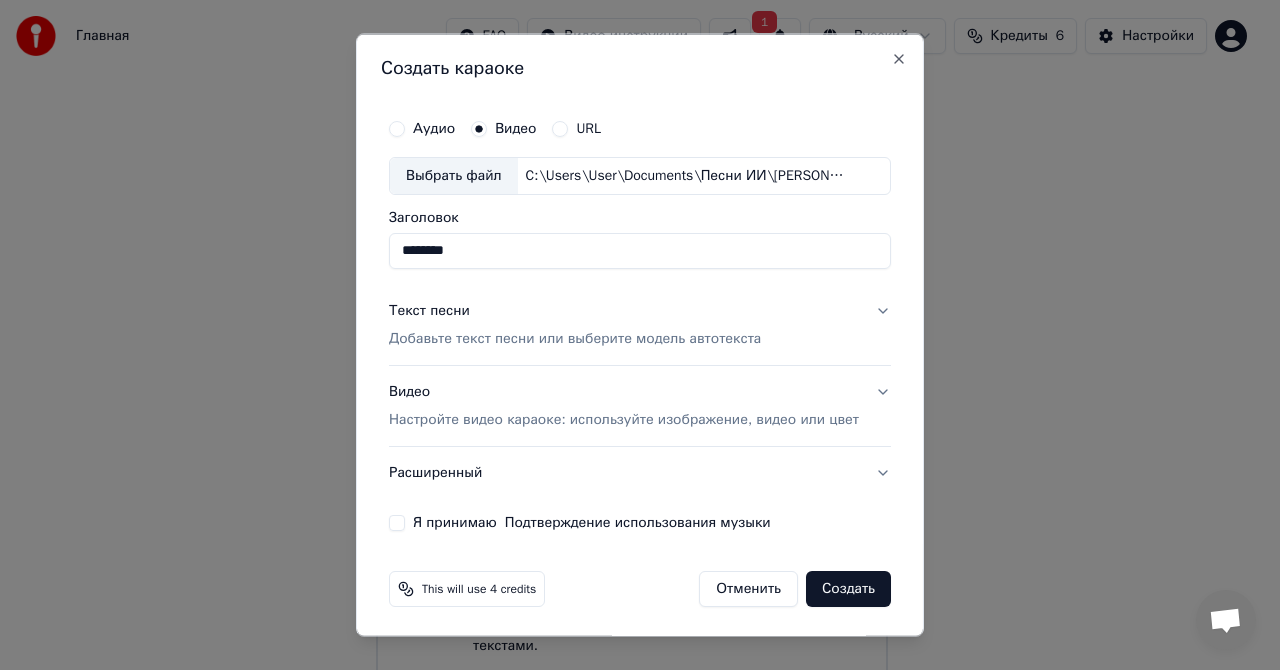 click on "Добавьте текст песни или выберите модель автотекста" at bounding box center [575, 338] 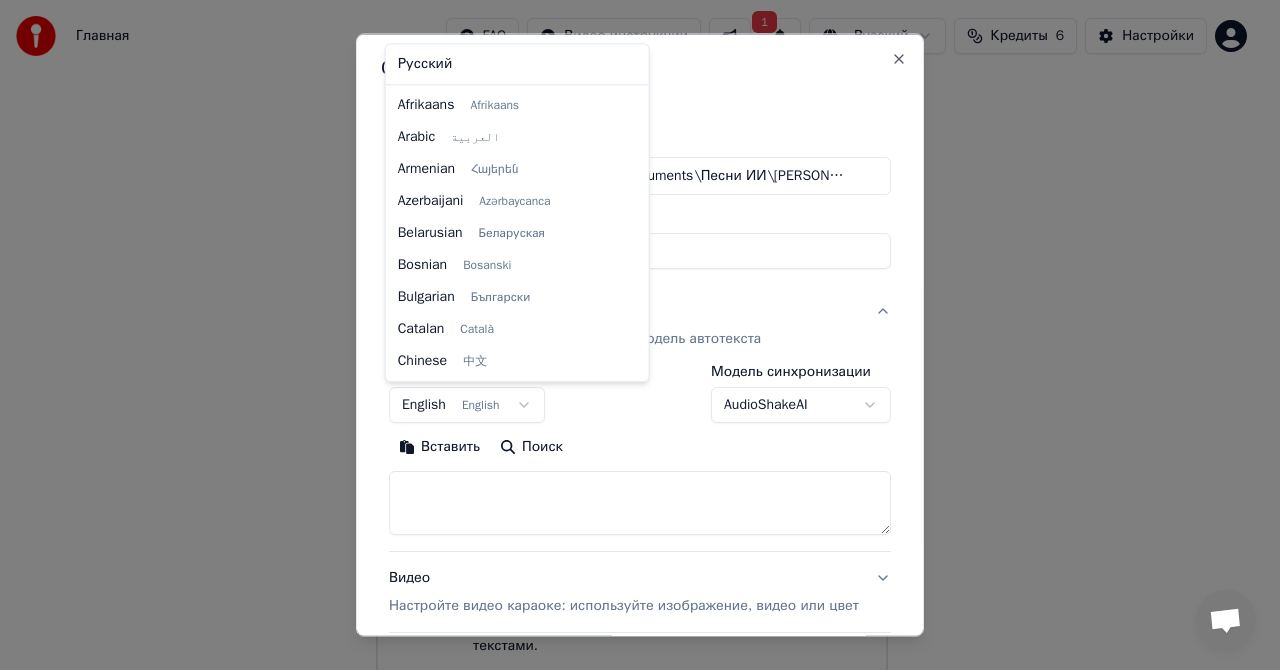 click on "**********" at bounding box center [631, 288] 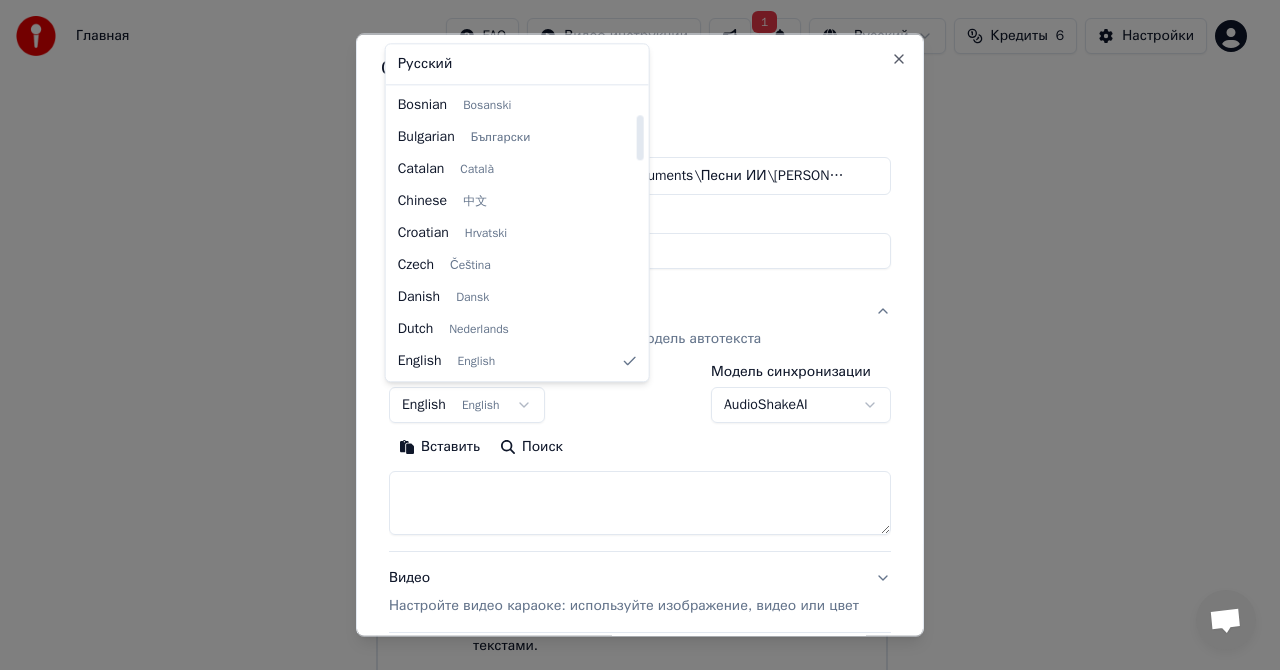 select on "**" 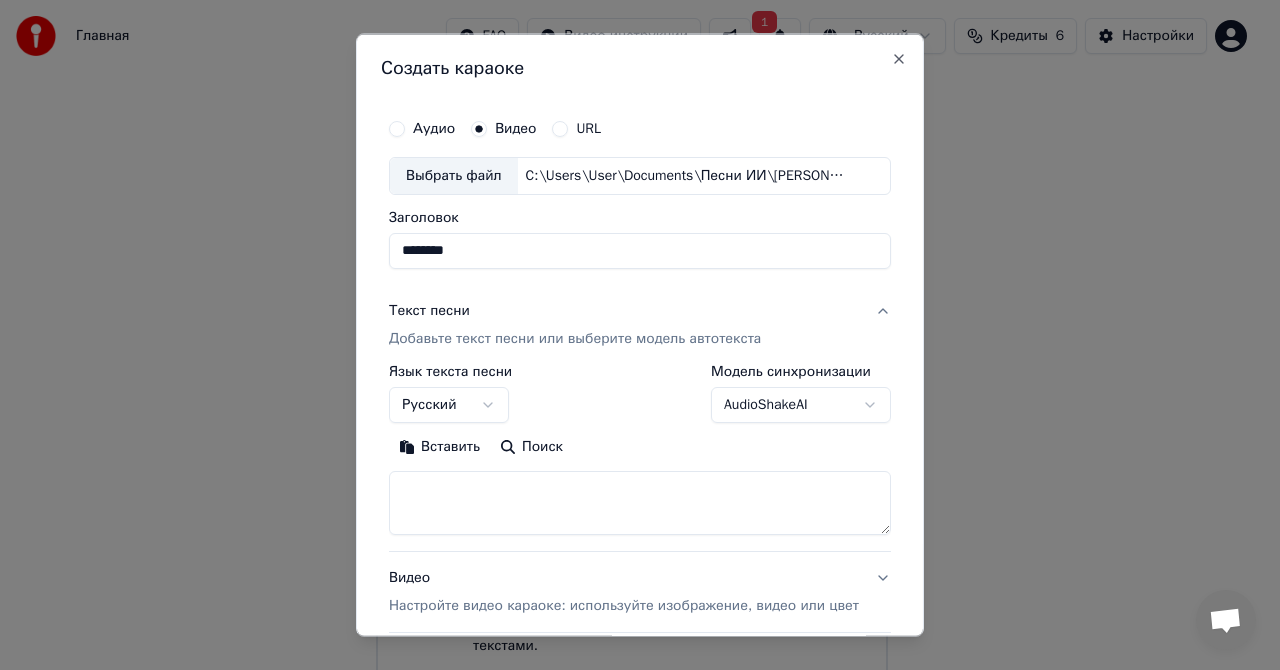 click at bounding box center [640, 502] 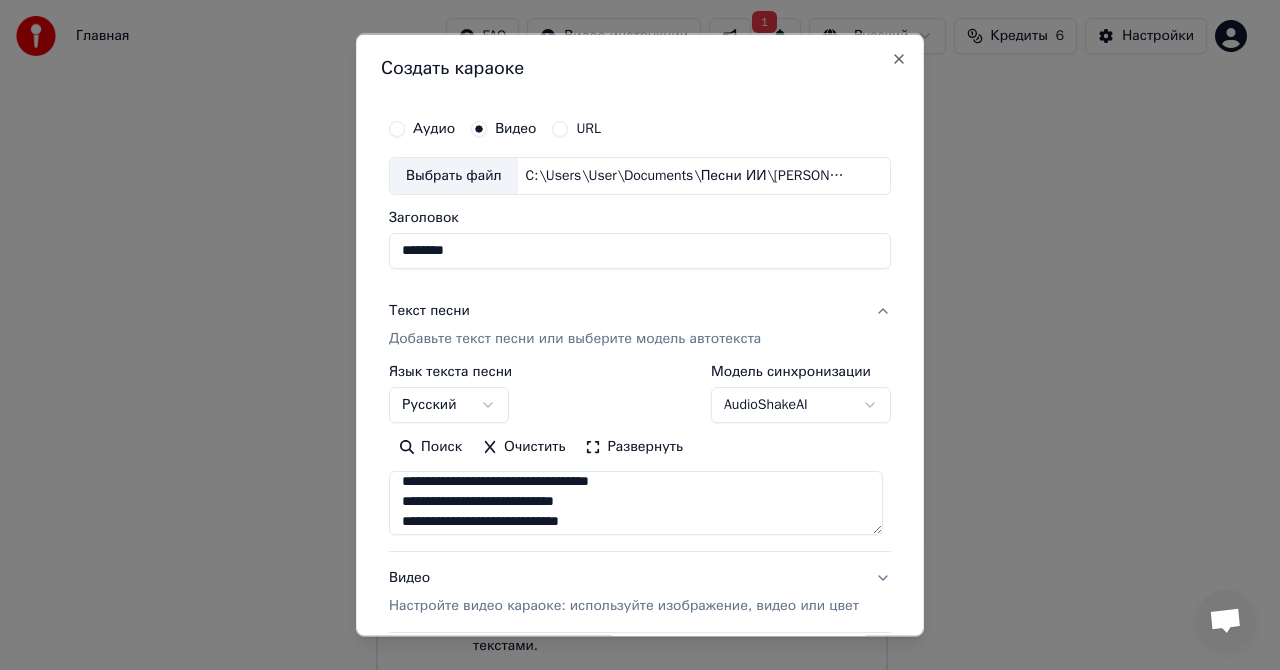 scroll, scrollTop: 624, scrollLeft: 0, axis: vertical 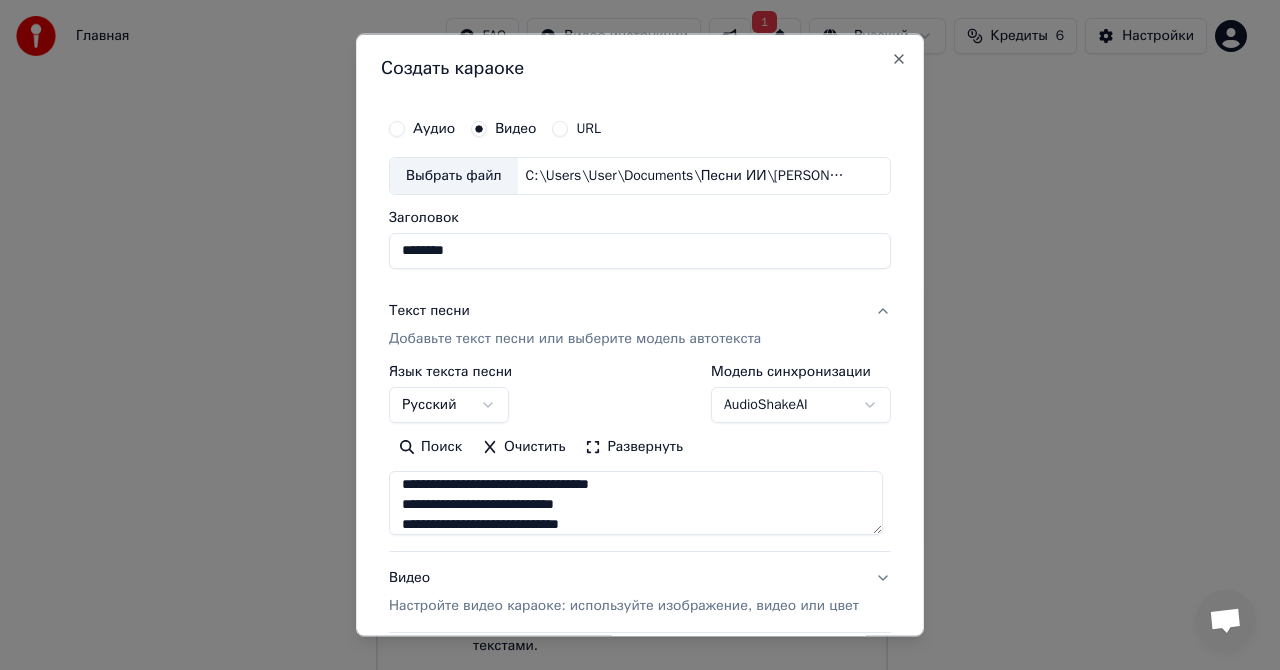 type on "**********" 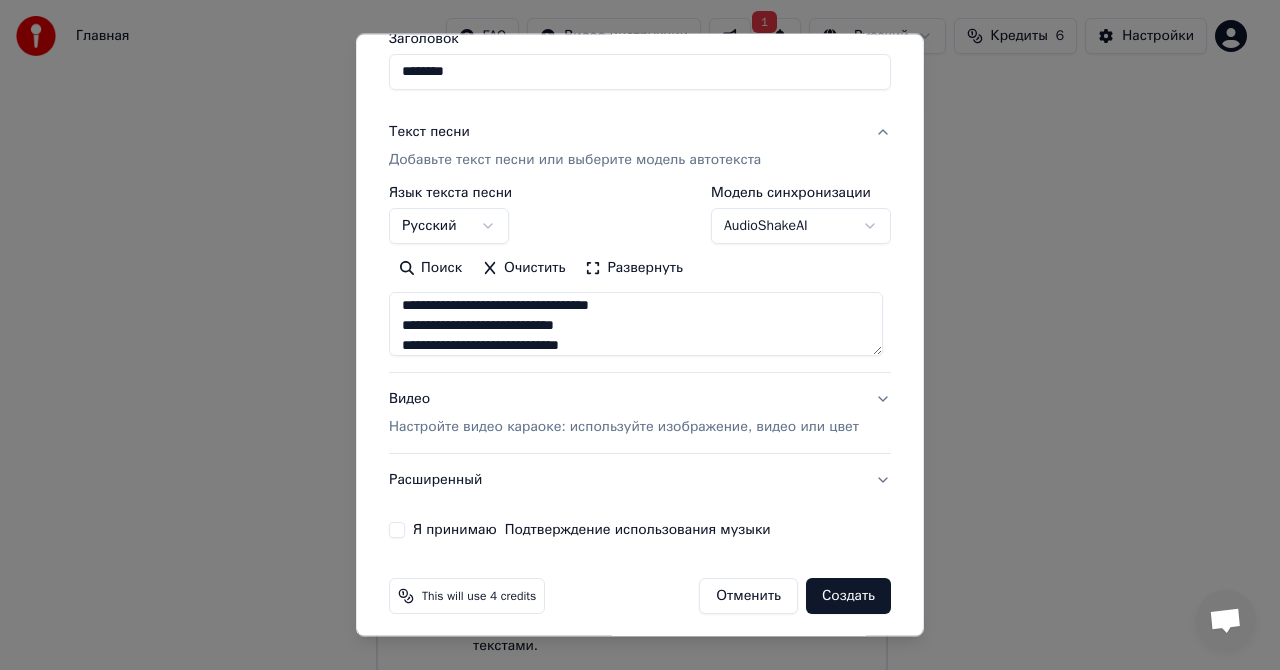 scroll, scrollTop: 186, scrollLeft: 0, axis: vertical 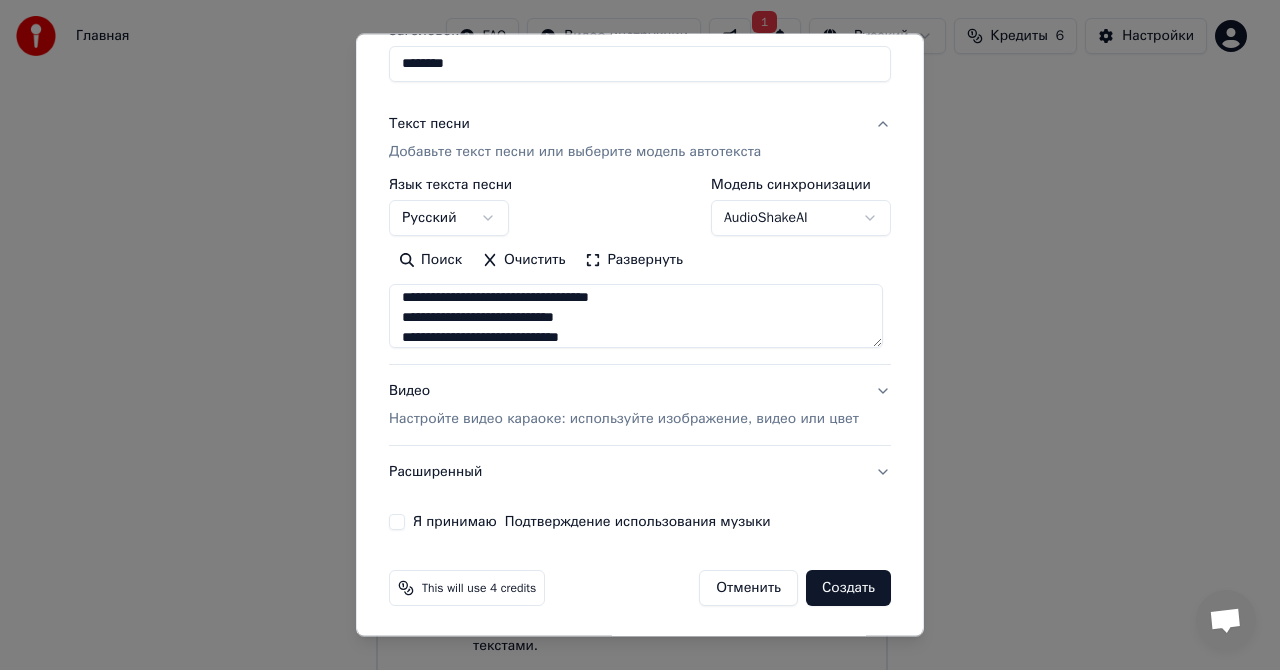 click on "**********" at bounding box center (640, 227) 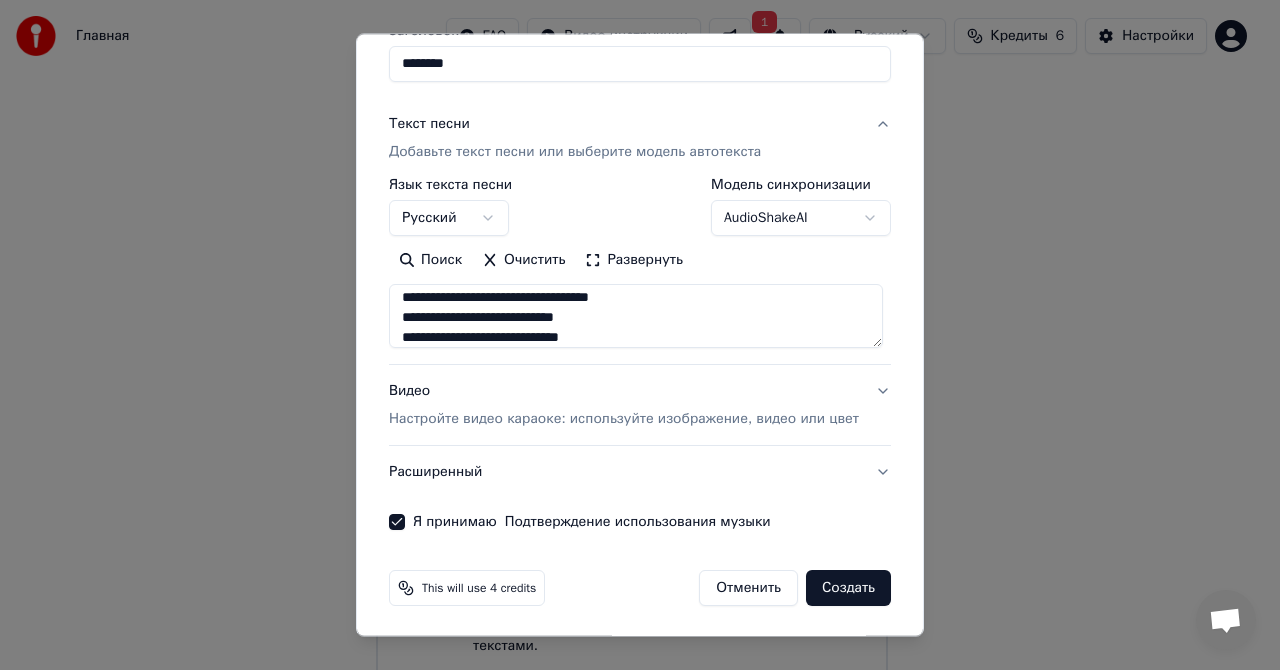 click on "Создать" at bounding box center (848, 588) 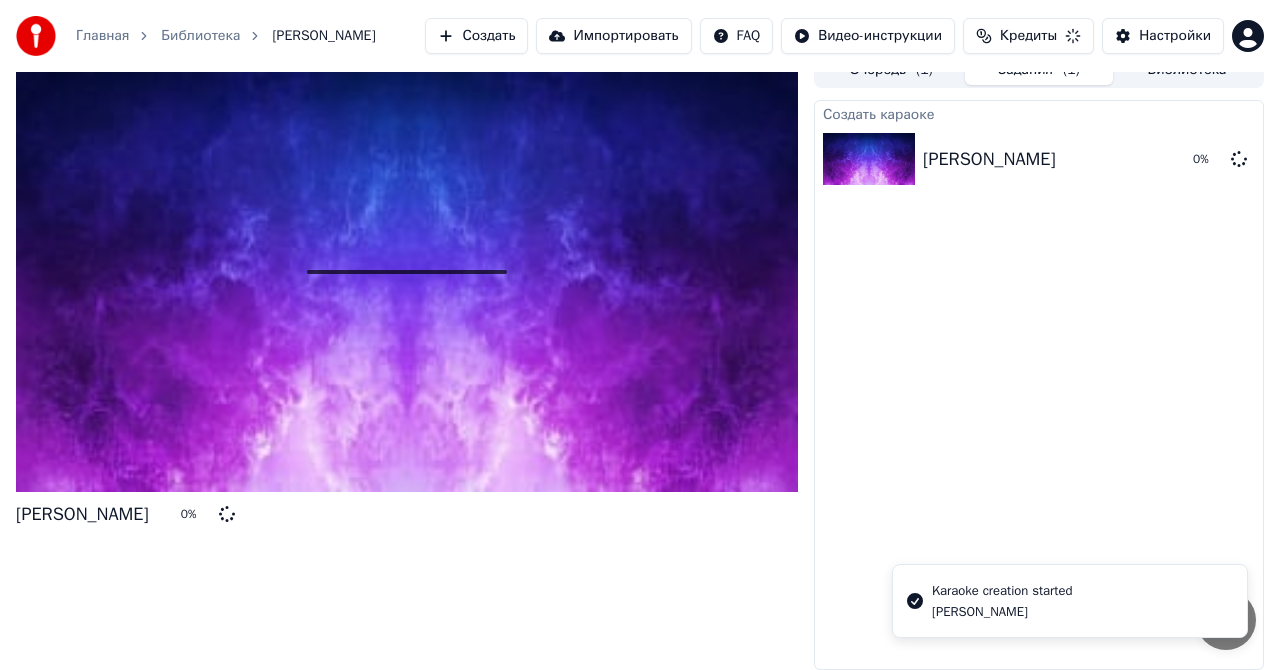 scroll, scrollTop: 59, scrollLeft: 0, axis: vertical 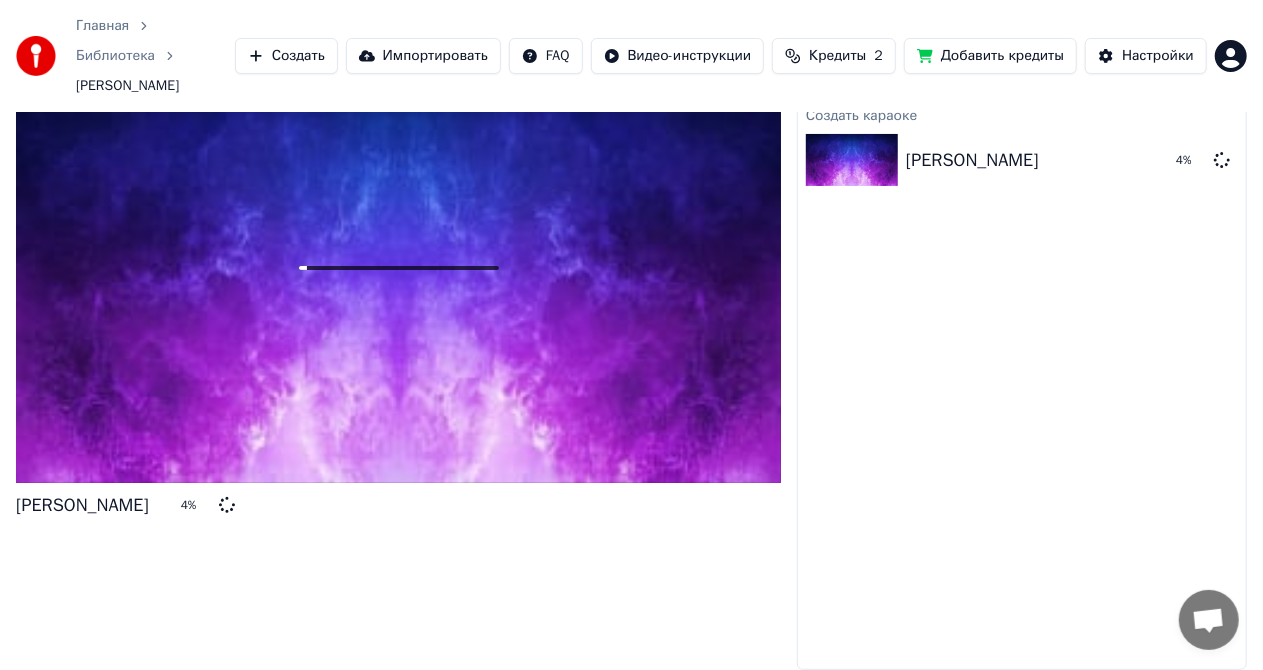 click on "Импортировать" at bounding box center [423, 56] 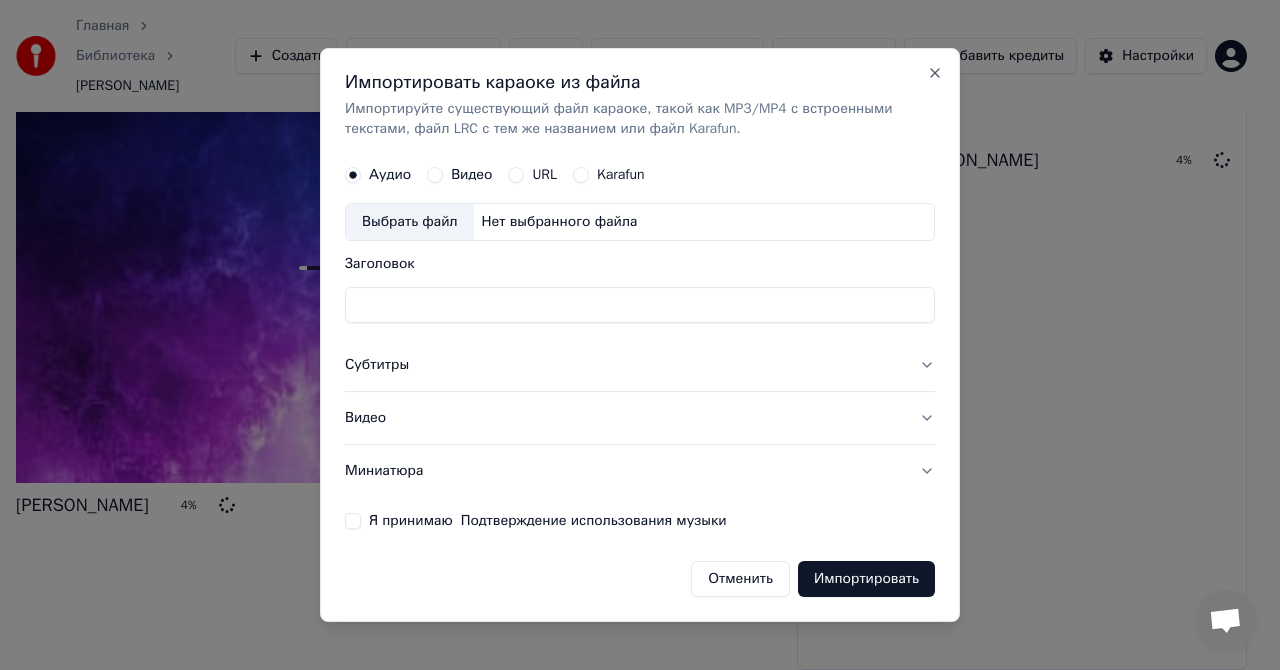 click on "Видео" at bounding box center (435, 175) 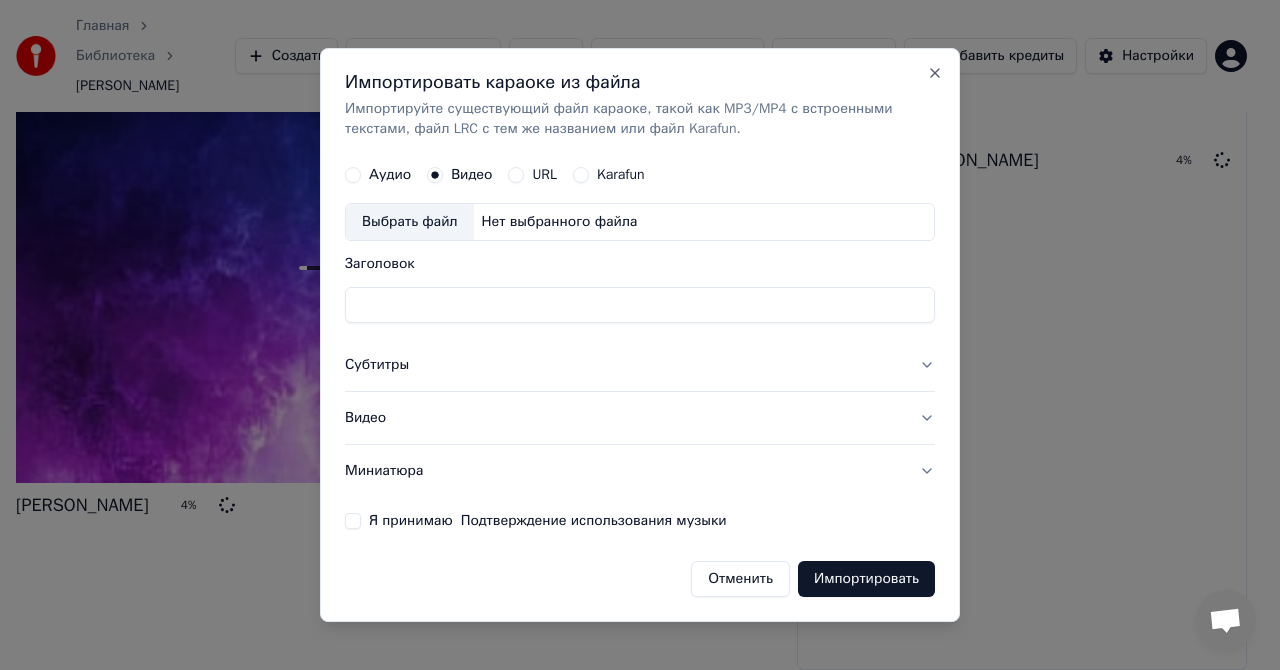 click on "Нет выбранного файла" at bounding box center [560, 222] 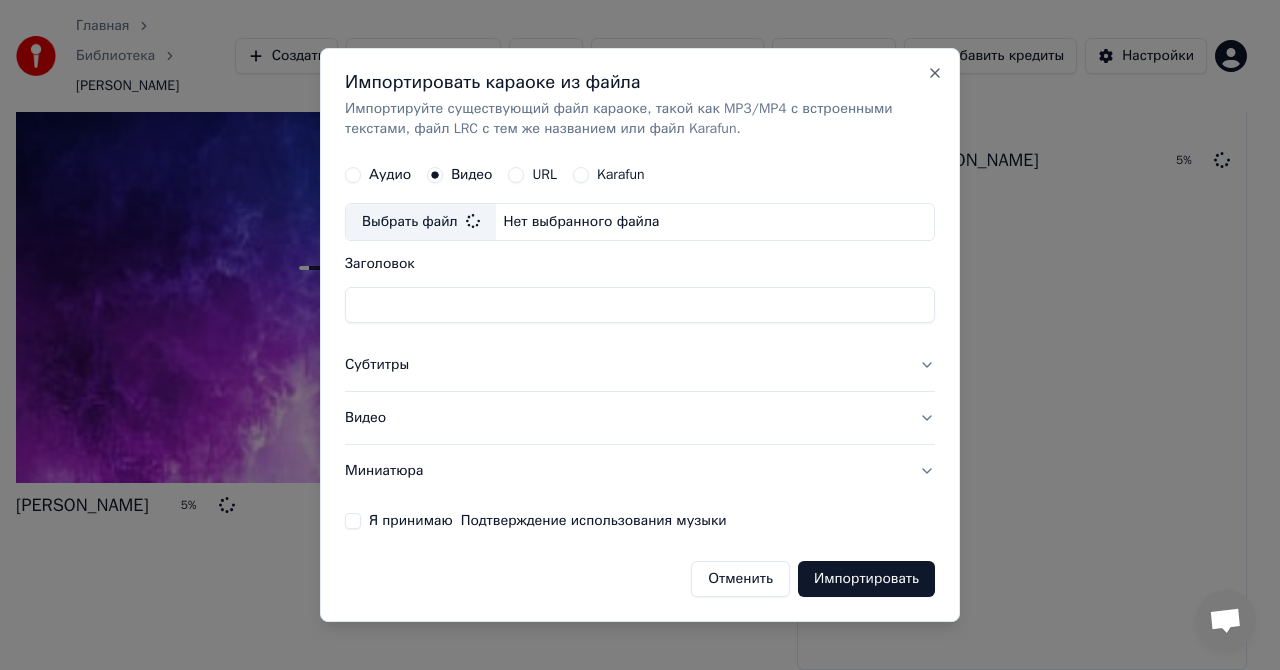 type on "**********" 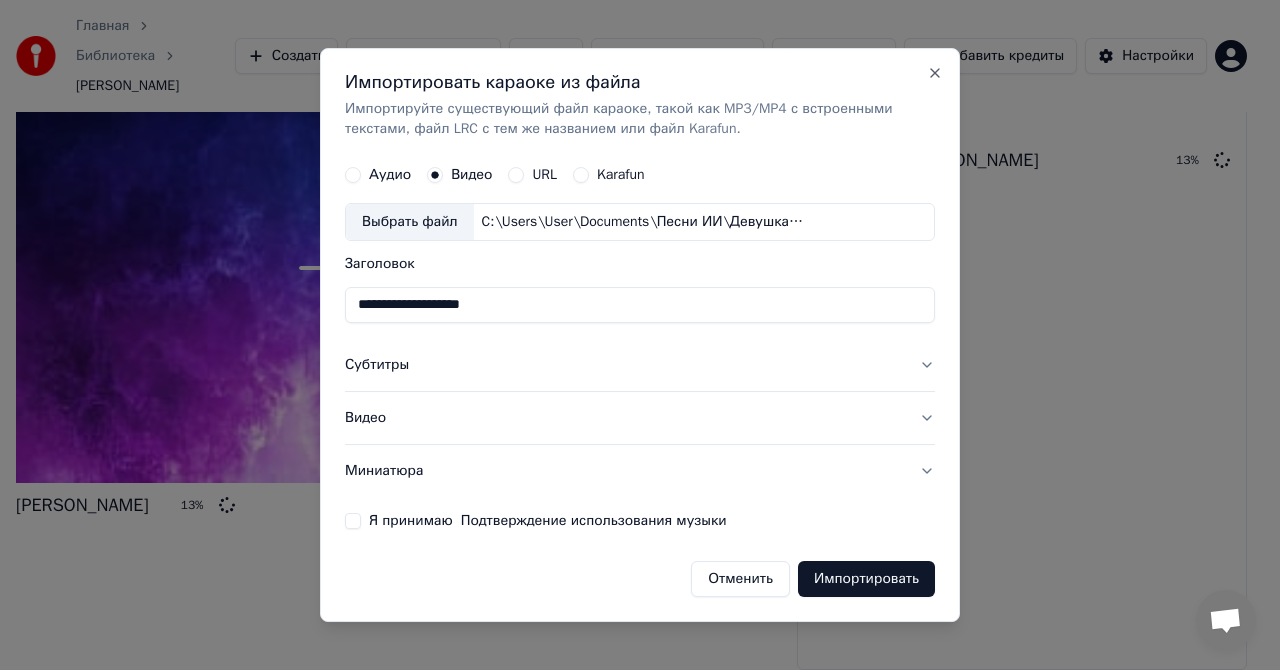 type 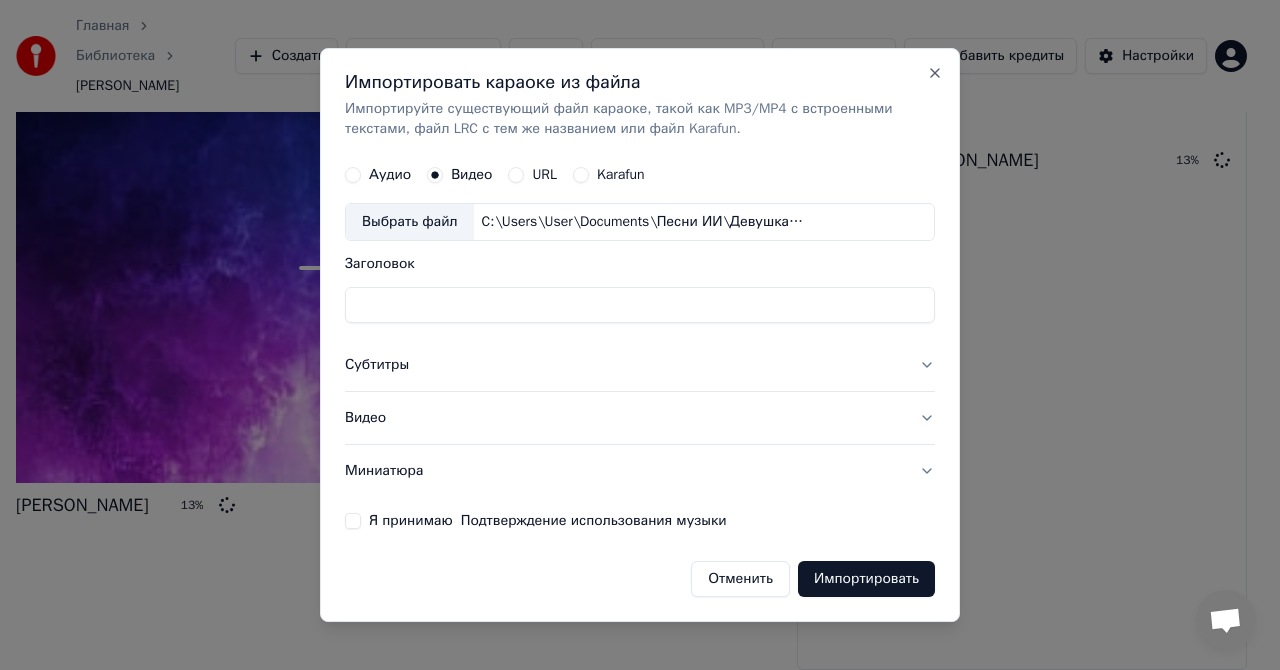 scroll, scrollTop: 29, scrollLeft: 0, axis: vertical 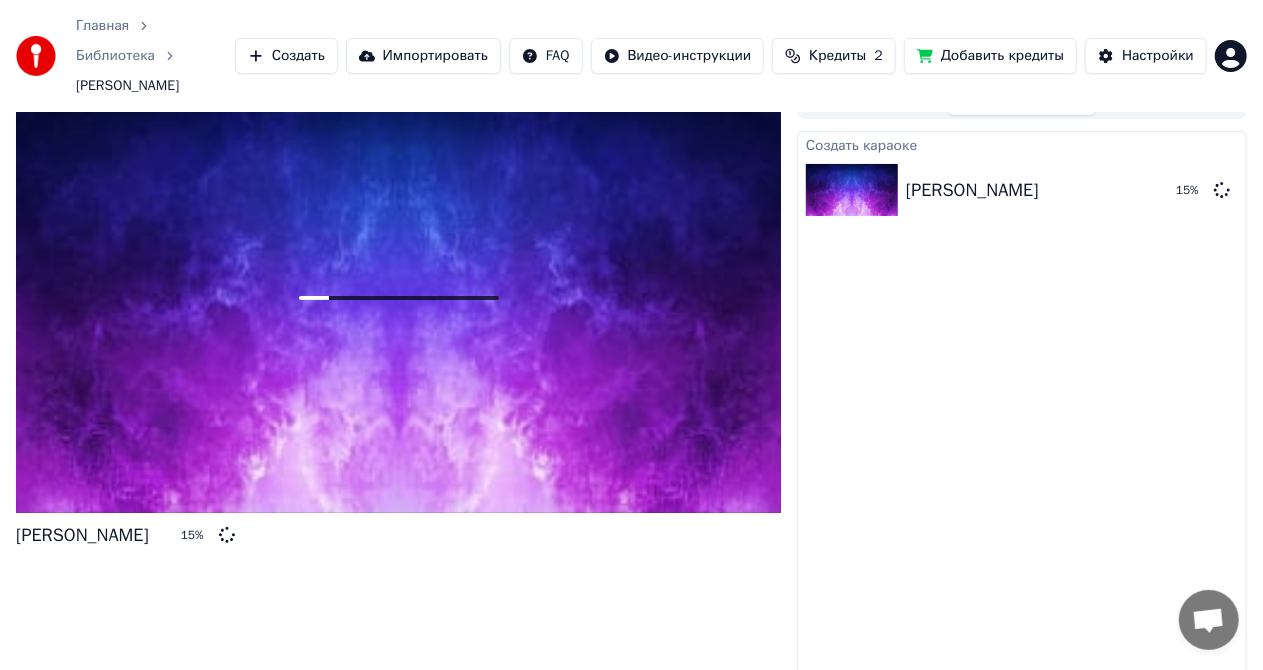 click on "Создать" at bounding box center (286, 56) 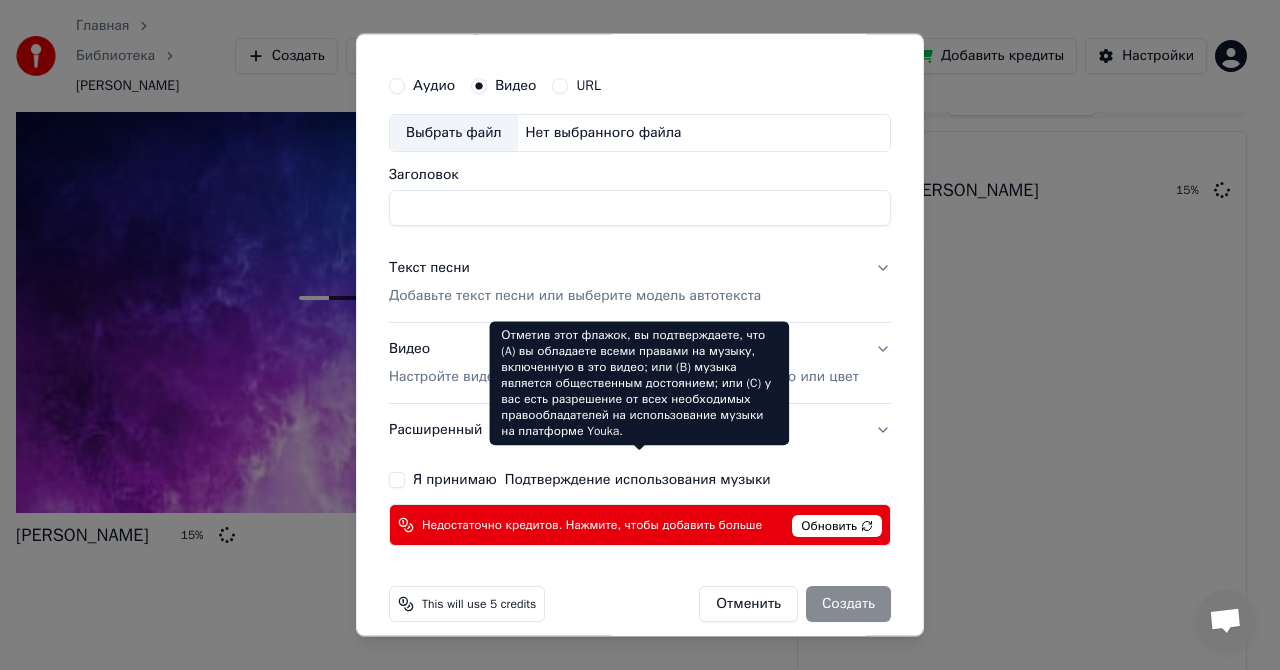 scroll, scrollTop: 58, scrollLeft: 0, axis: vertical 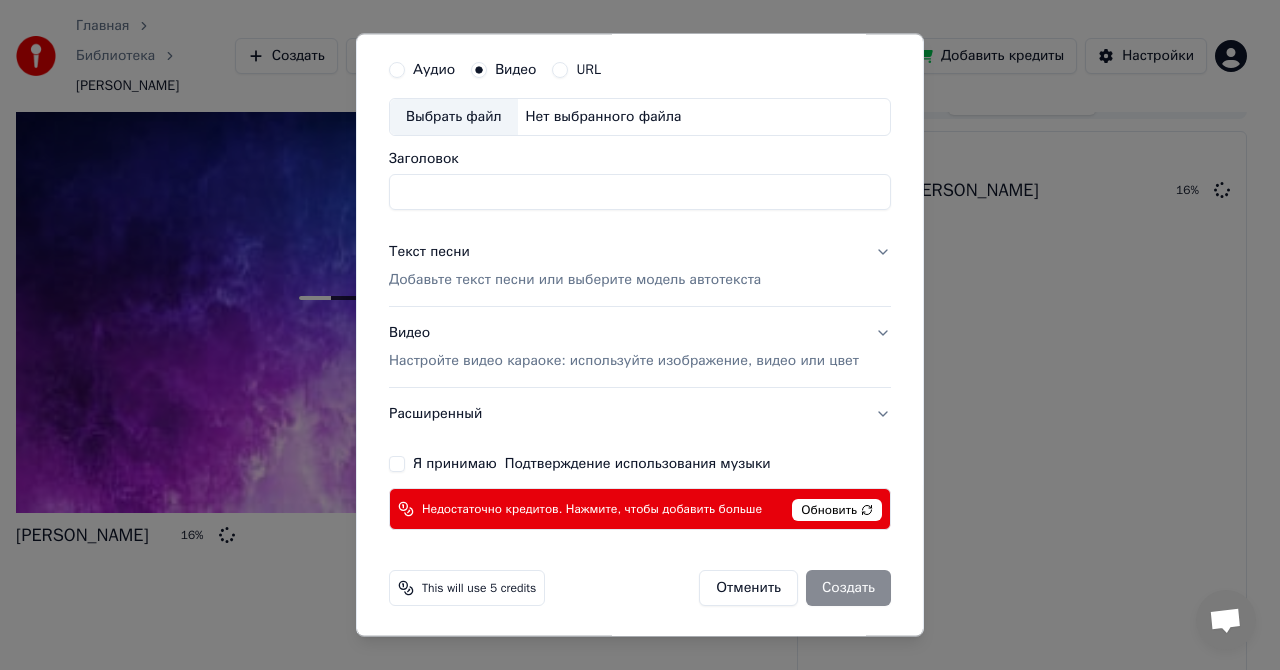 click on "Создать караоке Аудио Видео URL Выбрать файл Нет выбранного файла Заголовок Текст песни Добавьте текст песни или выберите модель автотекста Видео Настройте видео караоке: используйте изображение, видео или цвет Расширенный Я принимаю   Подтверждение использования музыки Недостаточно кредитов. Нажмите, чтобы добавить больше Обновить This will use 5 credits Отменить Создать Close" at bounding box center [640, 335] 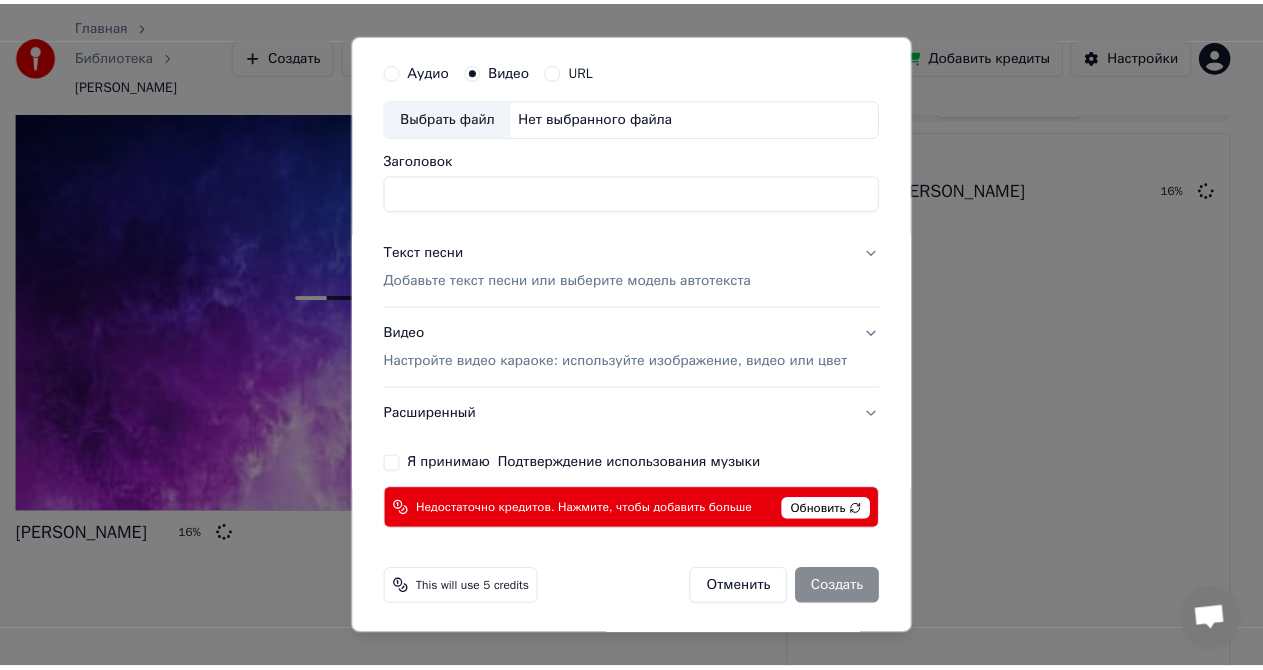 scroll, scrollTop: 18, scrollLeft: 0, axis: vertical 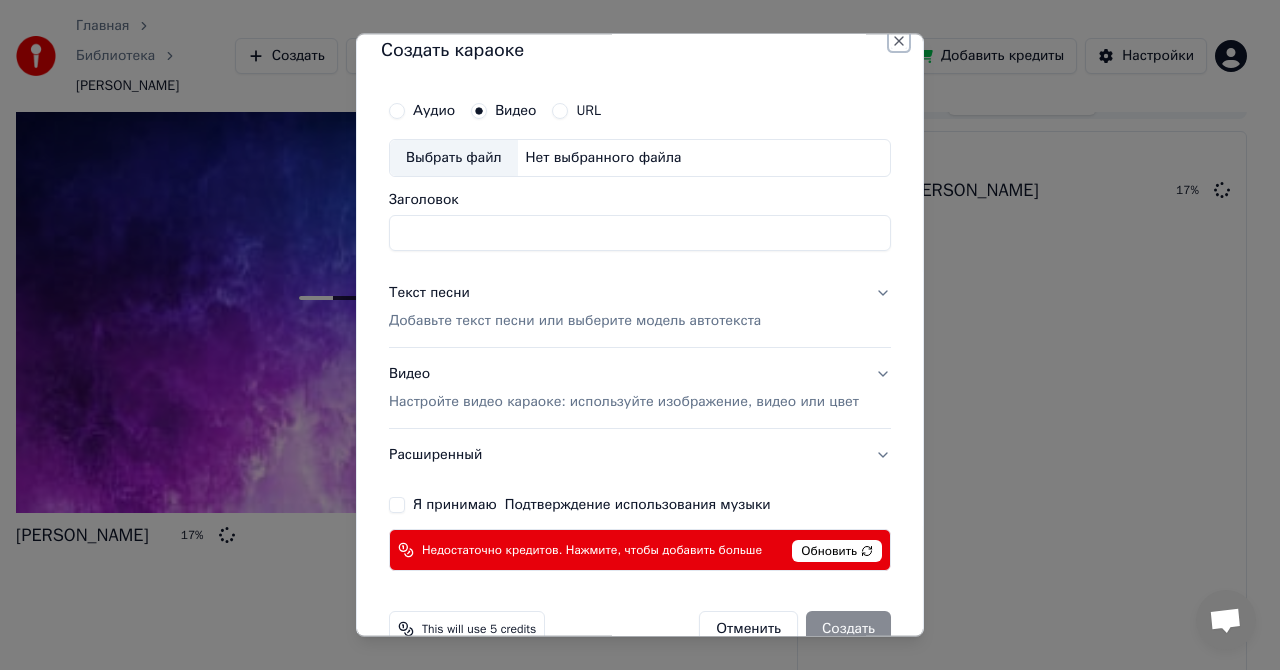 click on "Close" at bounding box center (899, 41) 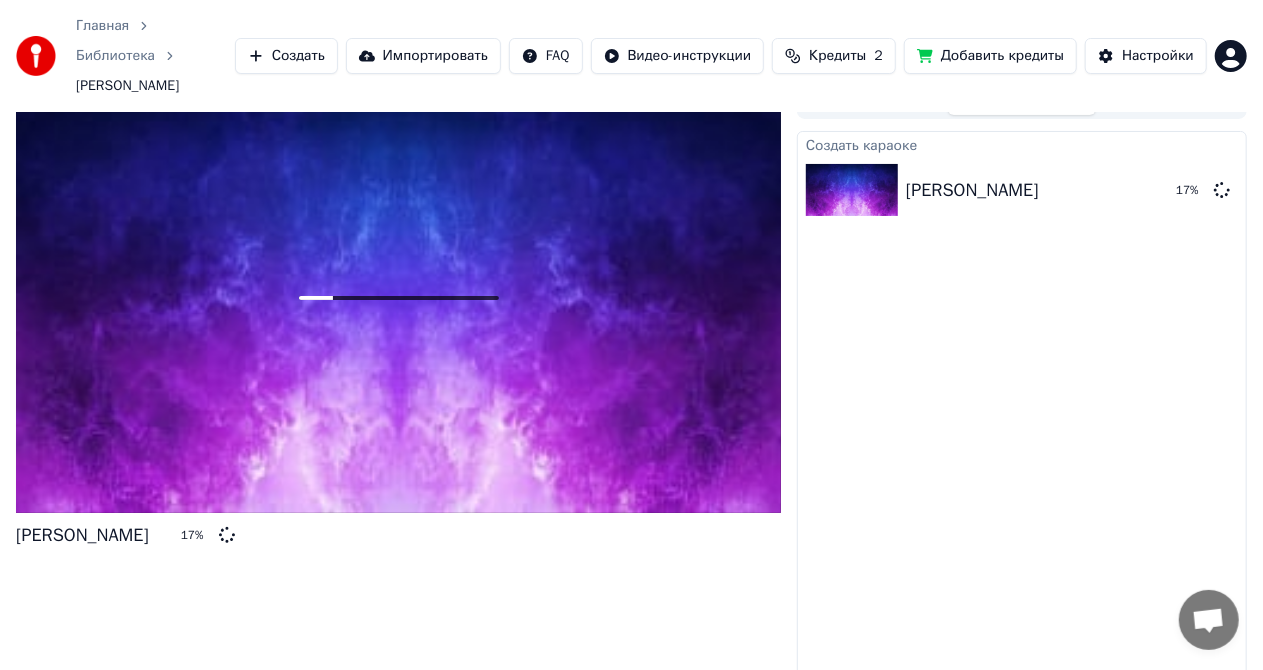 click on "Создать Импортировать FAQ Видео-инструкции Кредиты 2 Добавить кредиты Настройки" at bounding box center (741, 56) 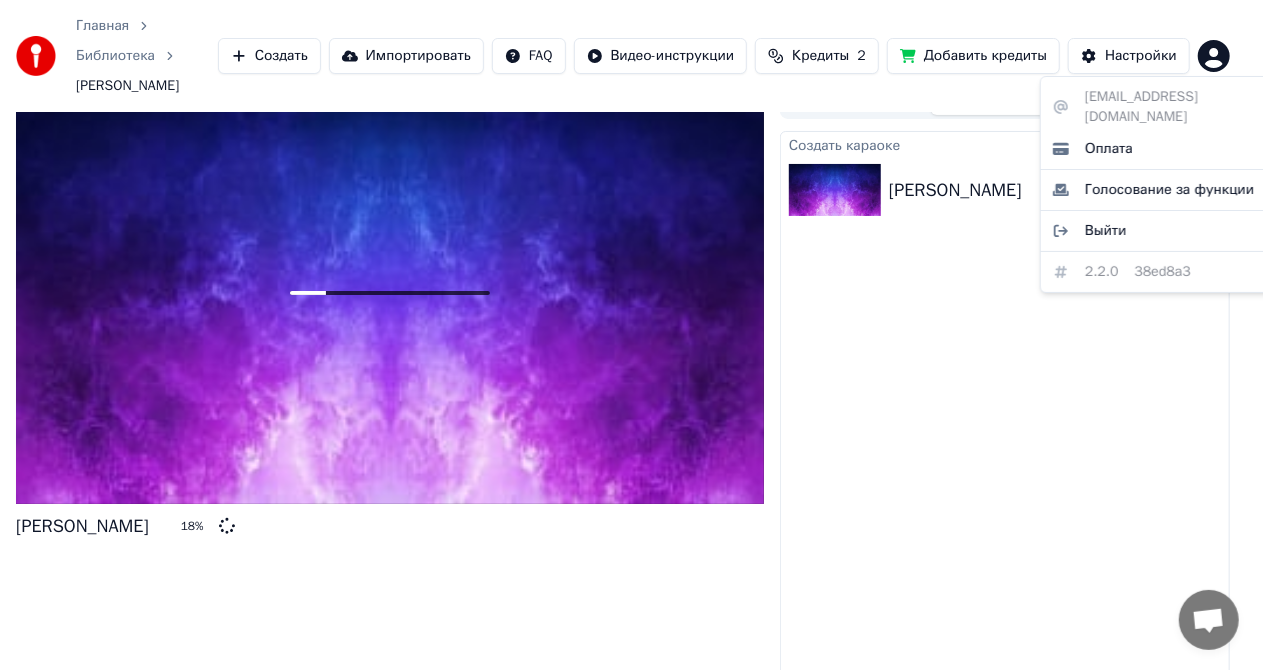 click on "Главная Библиотека [PERSON_NAME] Импортировать FAQ Видео-инструкции Кредиты 2 Добавить кредиты Настройки [PERSON_NAME] 18 % Очередь ( 1 ) Задания ( 1 ) Библиотека Создать караоке Васильки 18 % [EMAIL_ADDRESS][DOMAIN_NAME] Оплата Голосование за функции Выйти 2.2.0 38ed8a3" at bounding box center [631, 306] 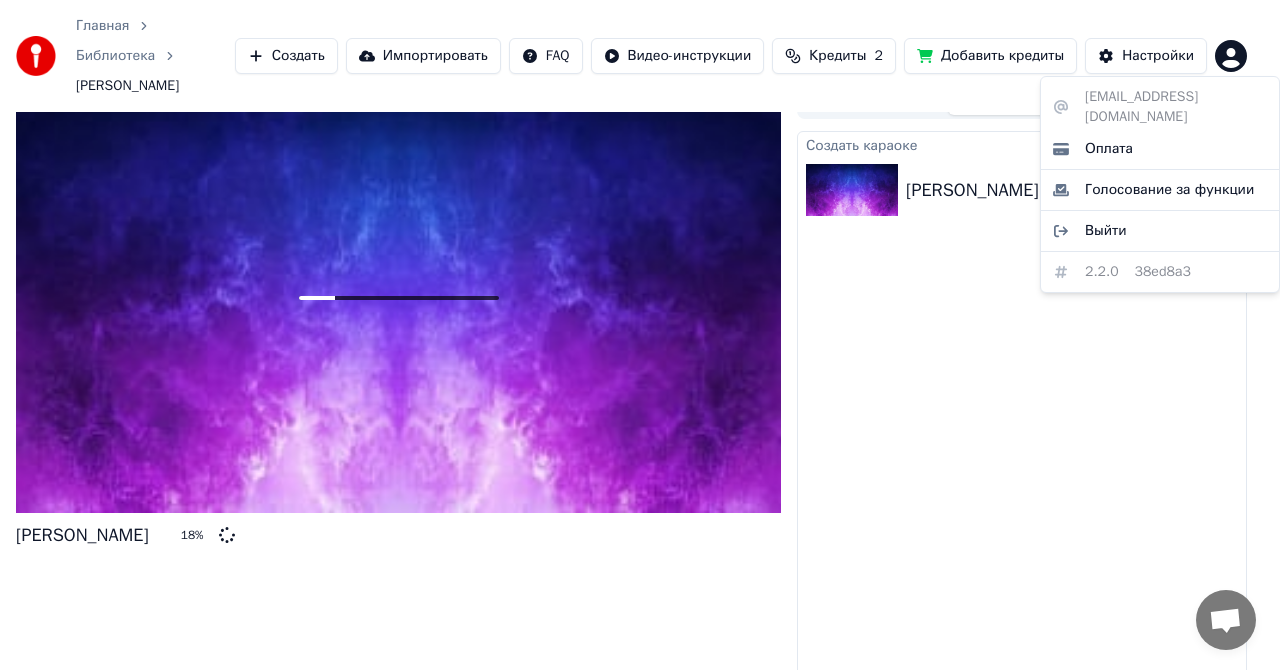 click on "Главная Библиотека [PERSON_NAME] Импортировать FAQ Видео-инструкции Кредиты 2 Добавить кредиты Настройки [PERSON_NAME] 18 % Очередь ( 1 ) Задания ( 1 ) Библиотека Создать караоке Васильки 18 % [EMAIL_ADDRESS][DOMAIN_NAME] Оплата Голосование за функции Выйти 2.2.0 38ed8a3" at bounding box center (640, 306) 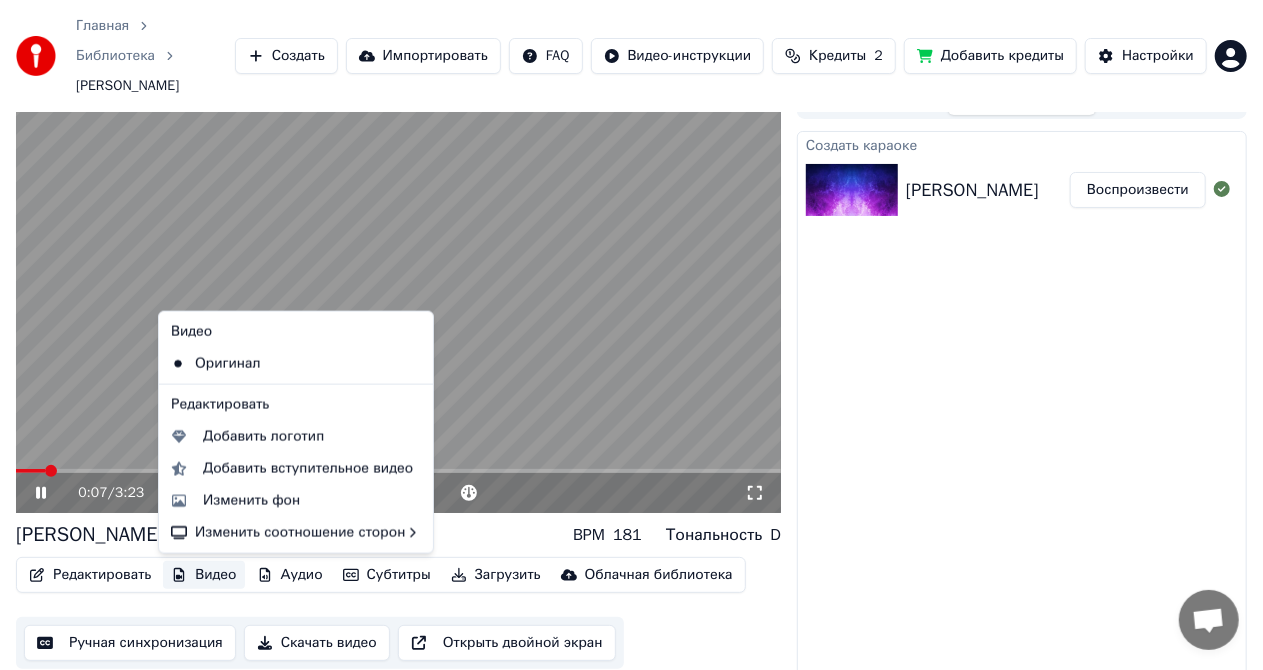 click on "Видео" at bounding box center (203, 575) 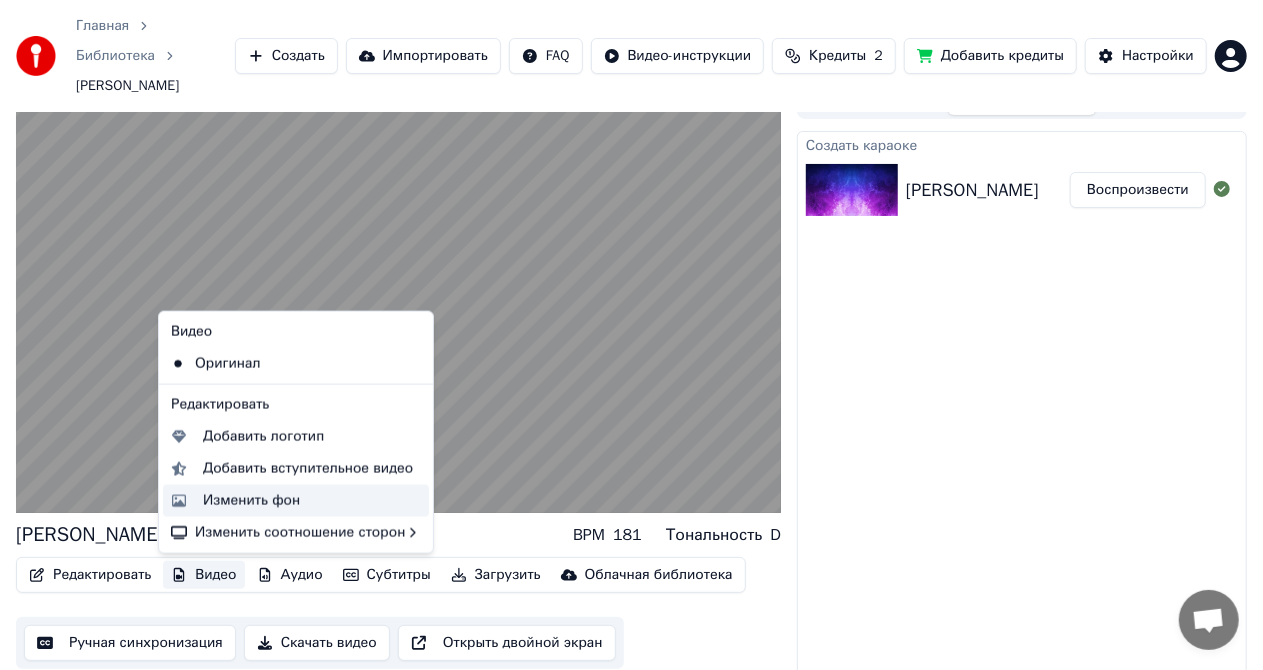 click on "Изменить фон" at bounding box center (251, 501) 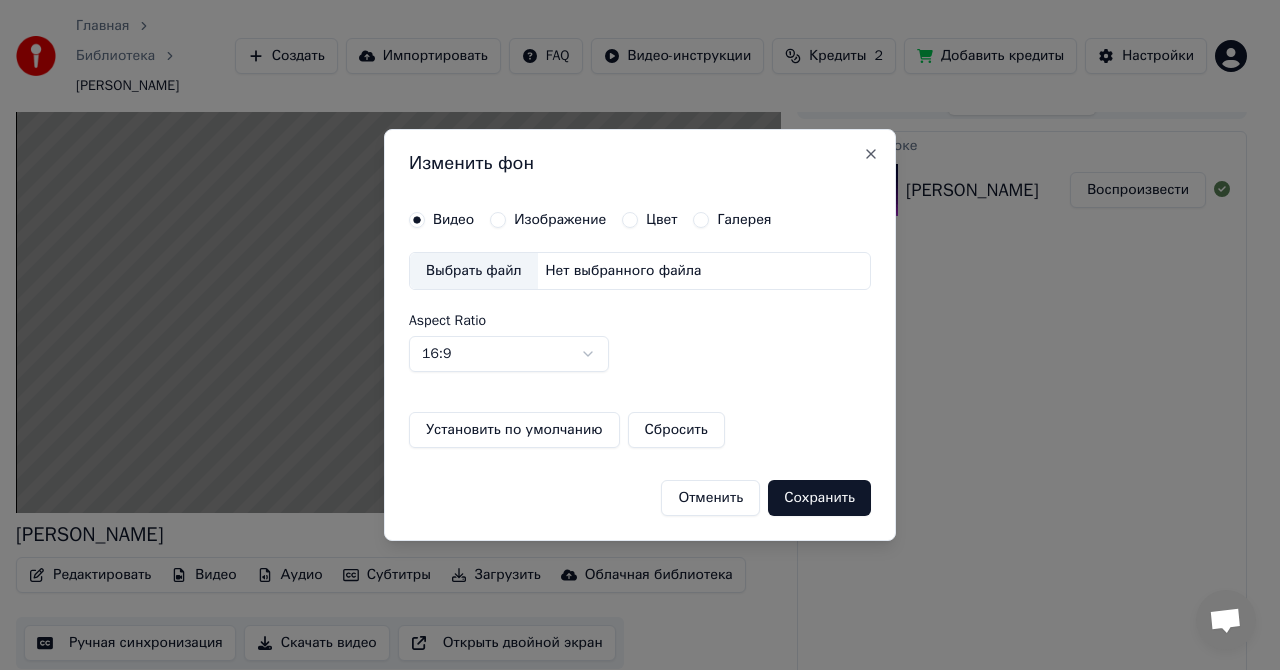 click on "Изображение" at bounding box center [548, 220] 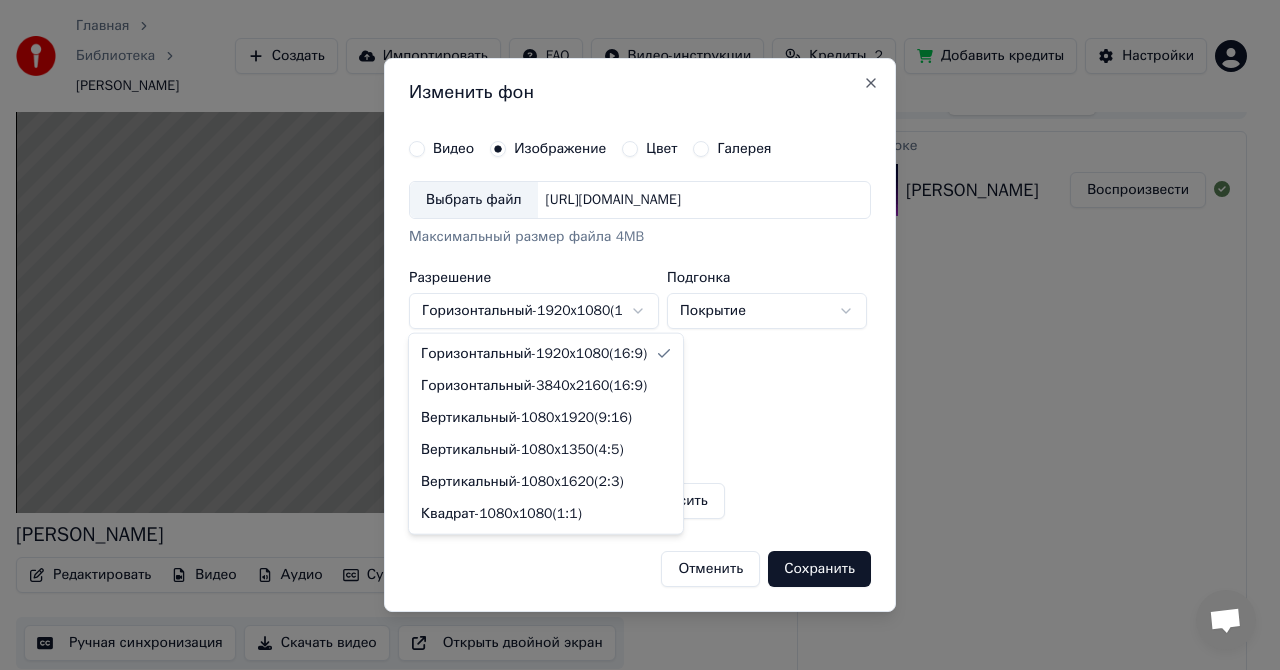 click on "**********" at bounding box center (631, 306) 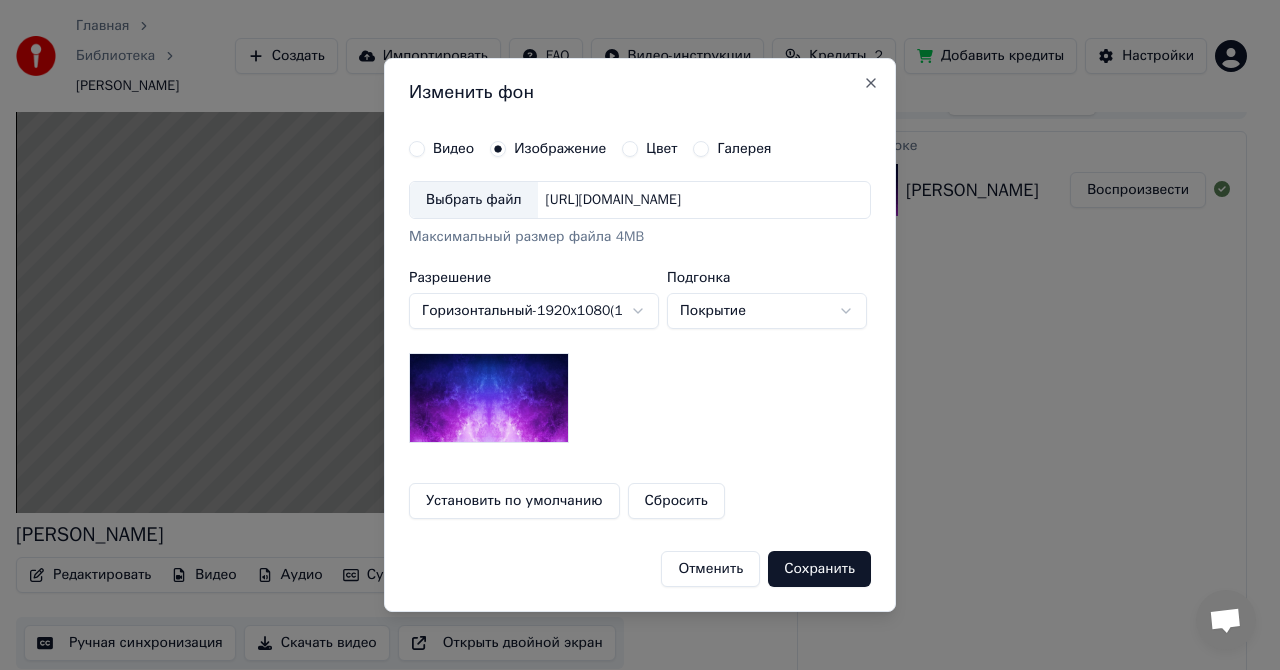 click on "Сбросить" at bounding box center [676, 501] 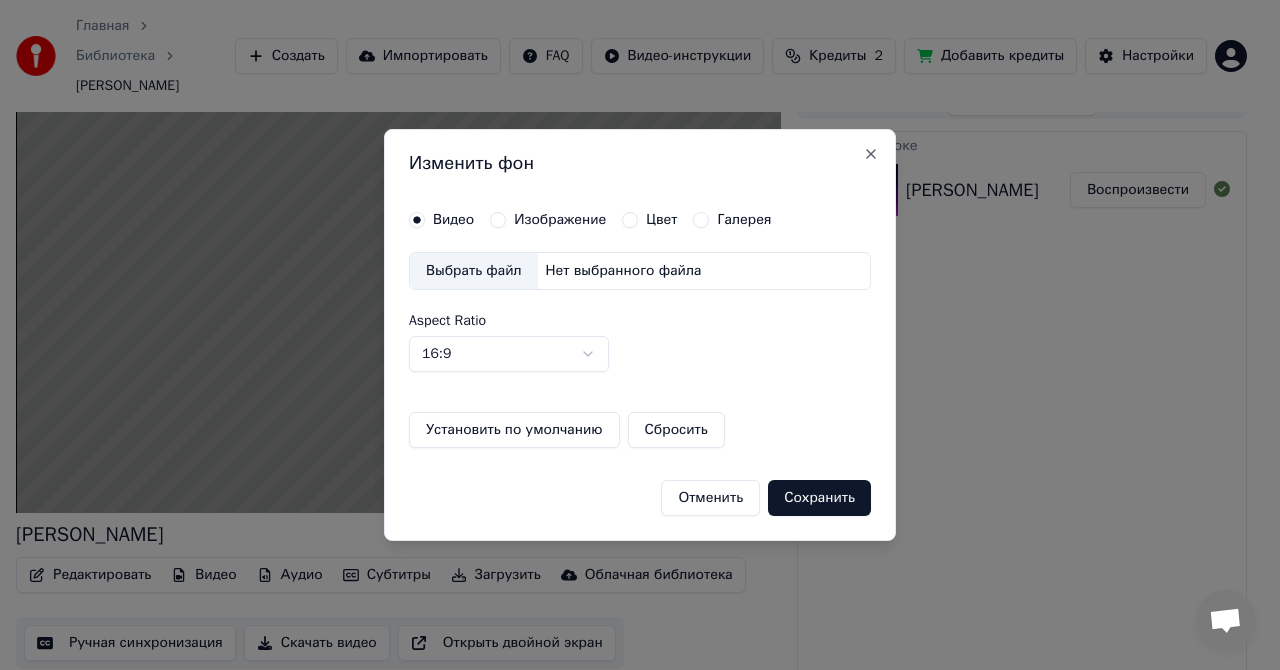 click on "Изображение" at bounding box center [498, 220] 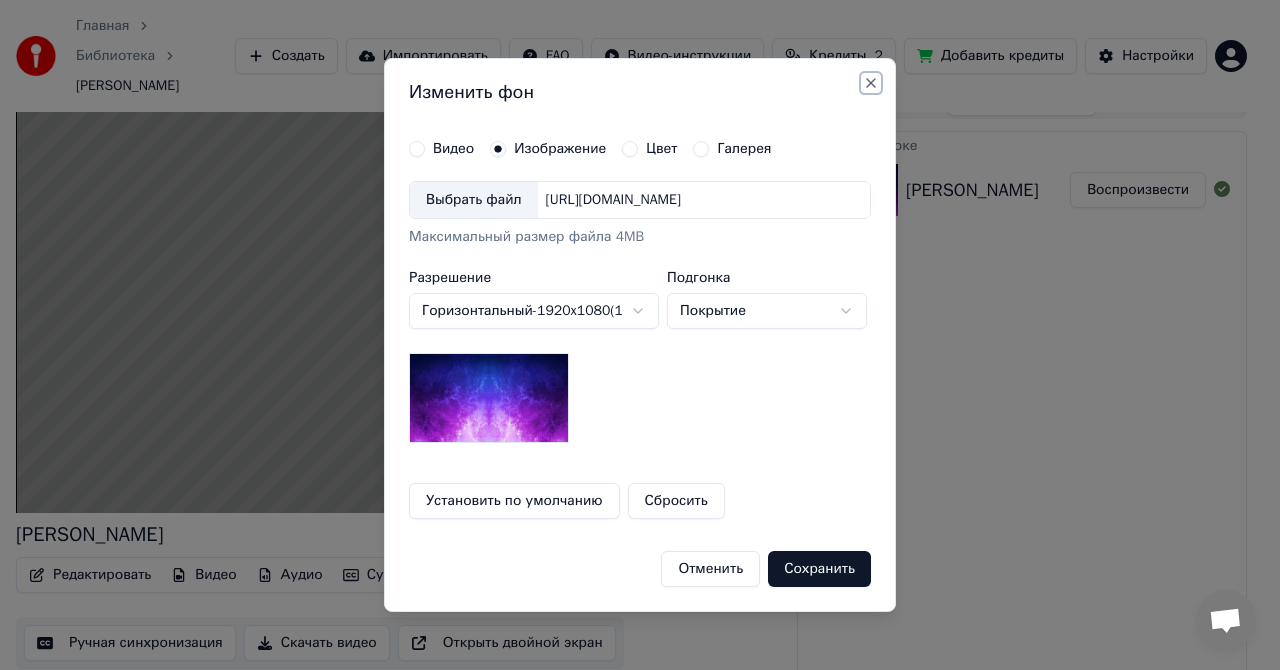 click on "Close" at bounding box center (871, 83) 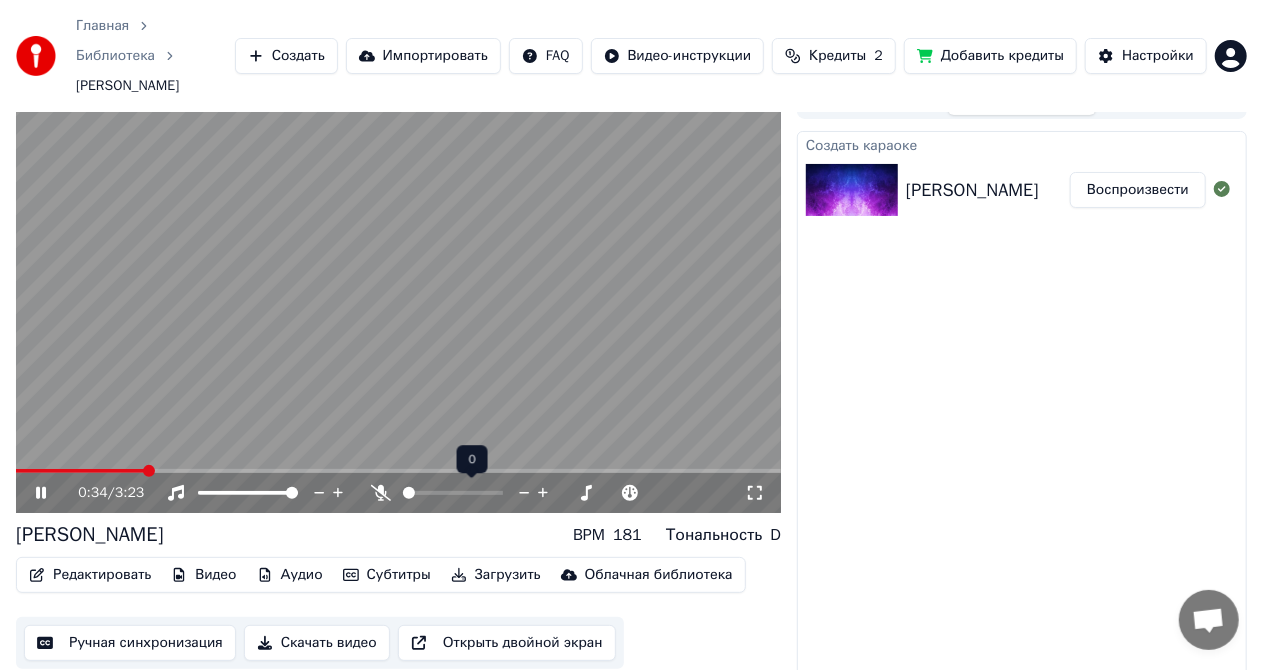 click 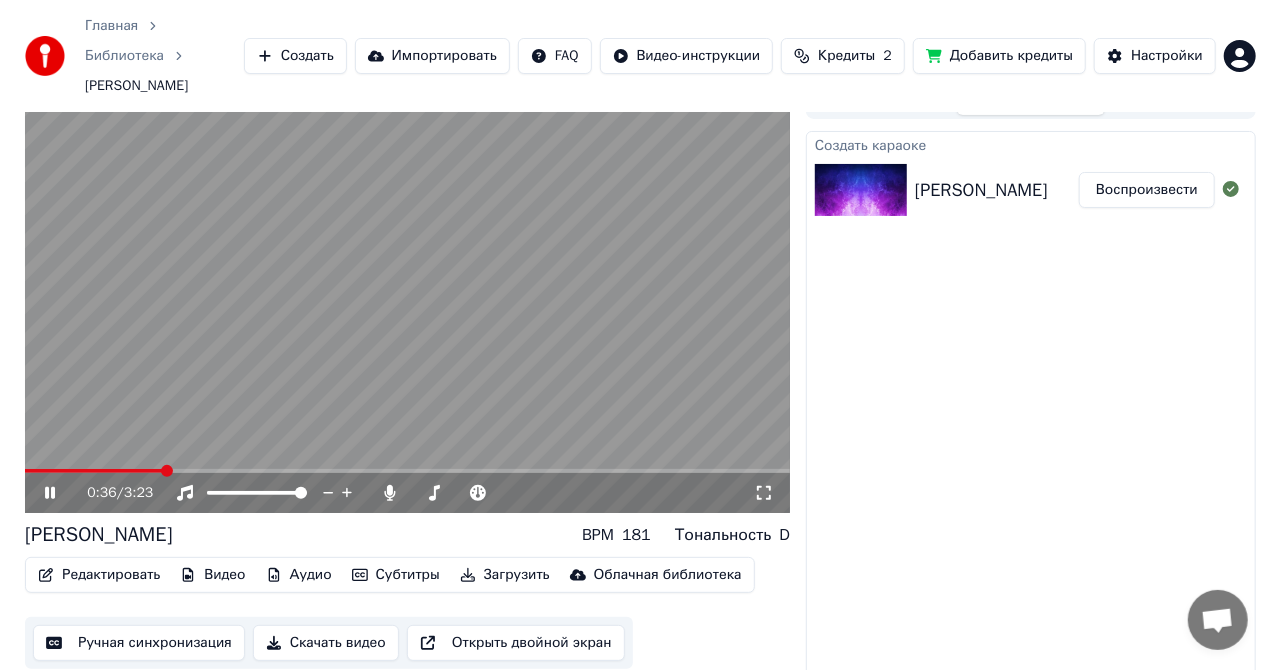 scroll, scrollTop: 59, scrollLeft: 0, axis: vertical 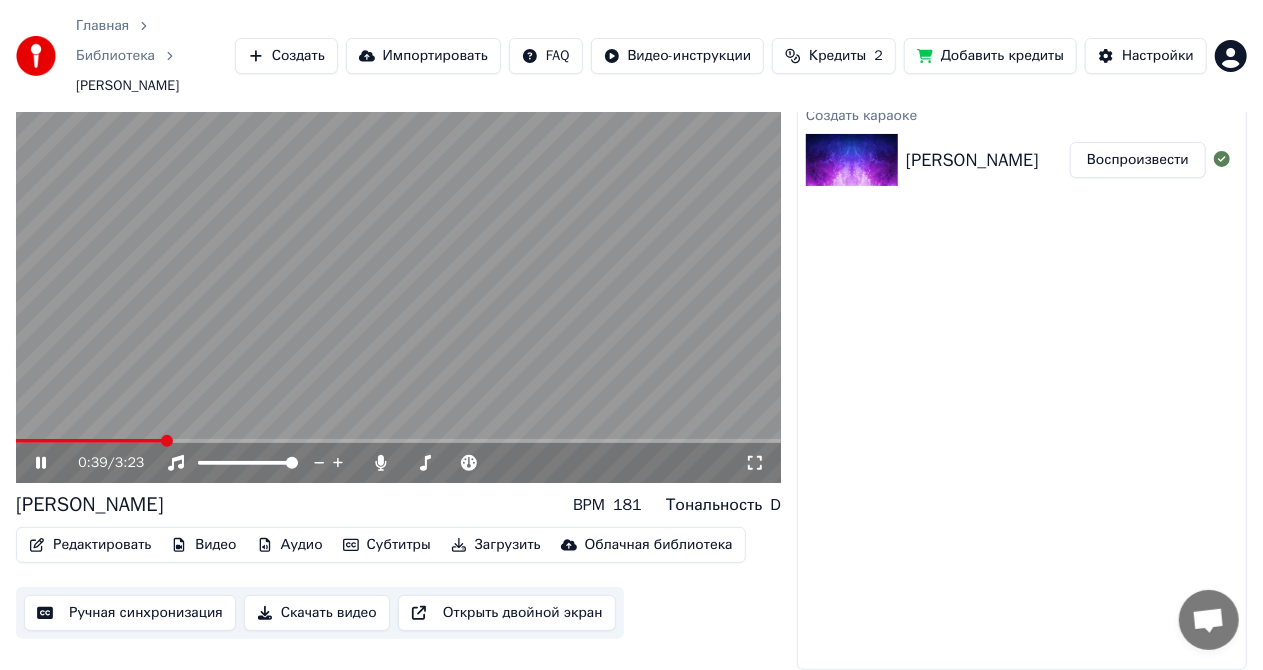 click on "Редактировать" at bounding box center (90, 545) 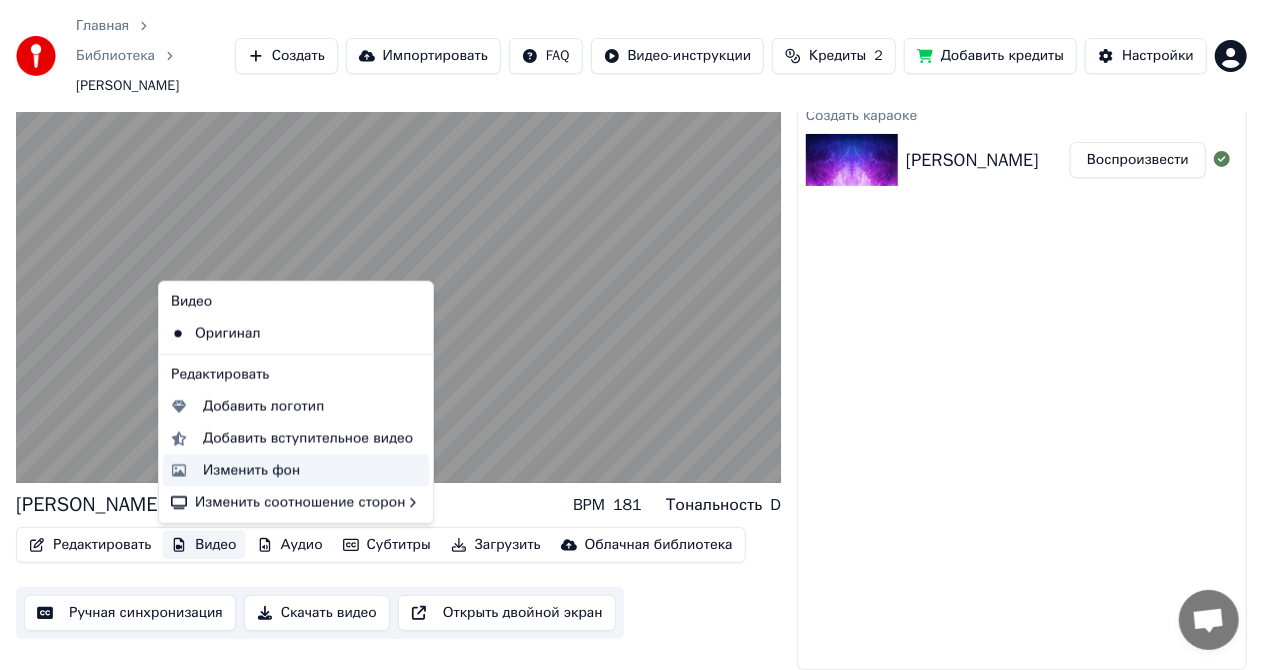 click on "Изменить фон" at bounding box center [251, 471] 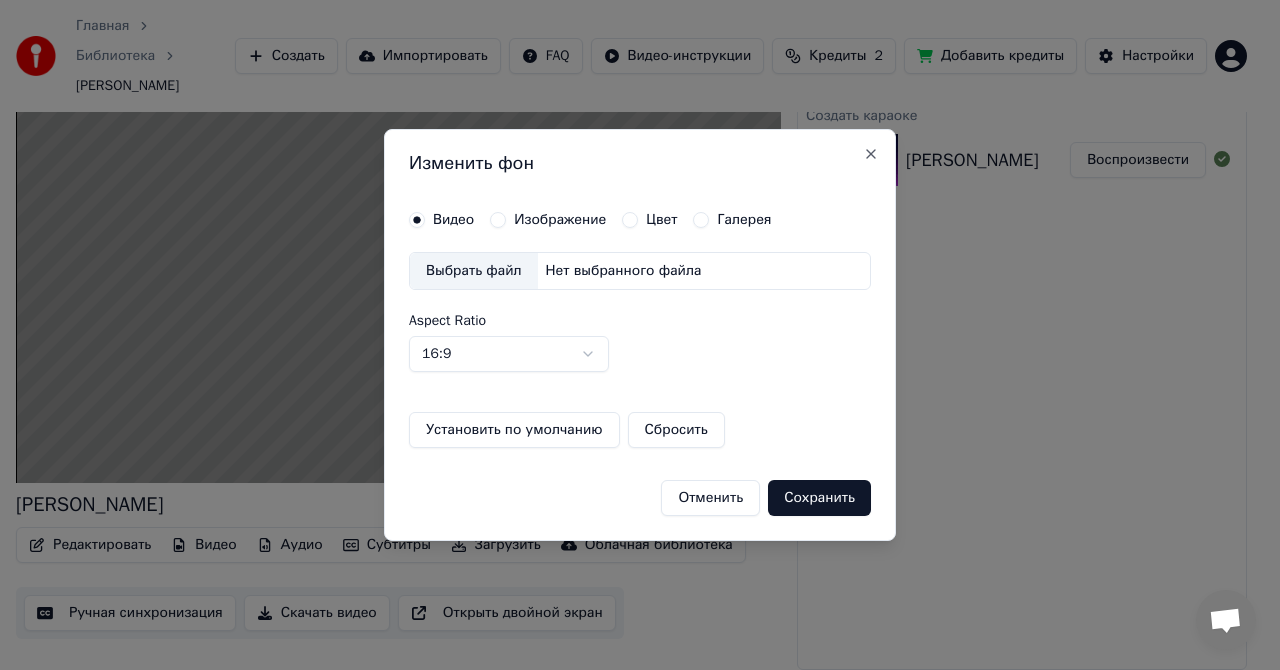 click on "Нет выбранного файла" at bounding box center (624, 271) 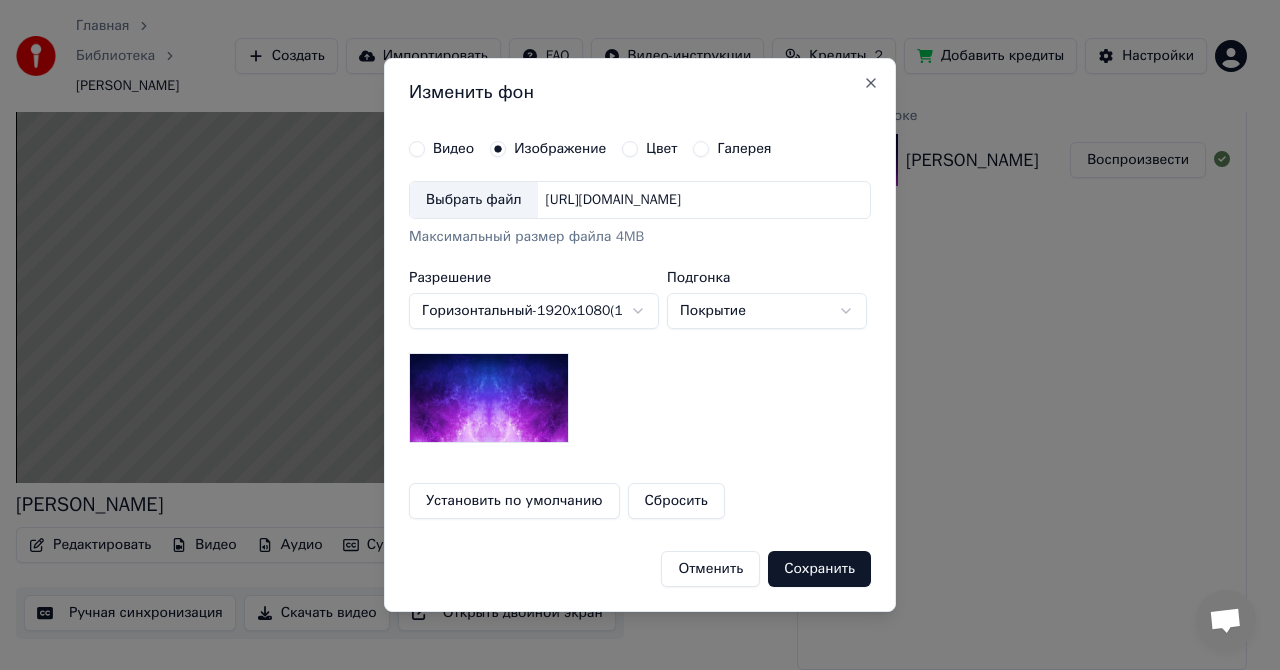 click on "Выбрать файл [URL][DOMAIN_NAME] Максимальный размер файла 4MB" at bounding box center (640, 214) 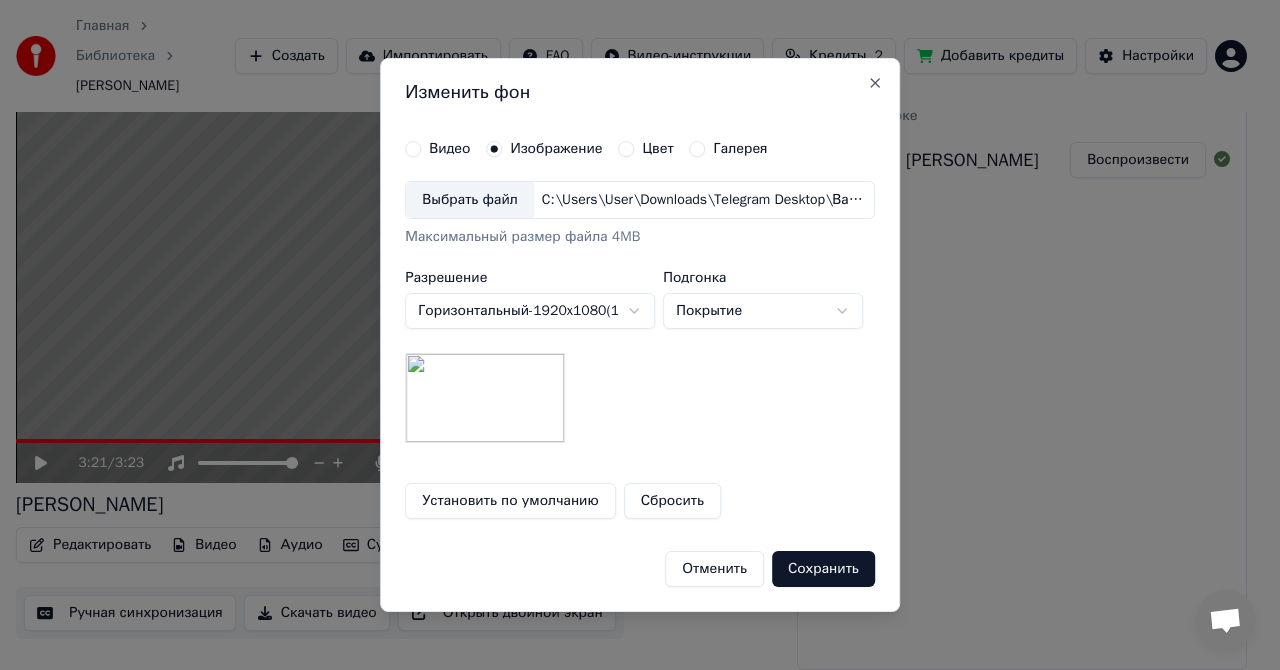 click on "Сохранить" at bounding box center [823, 569] 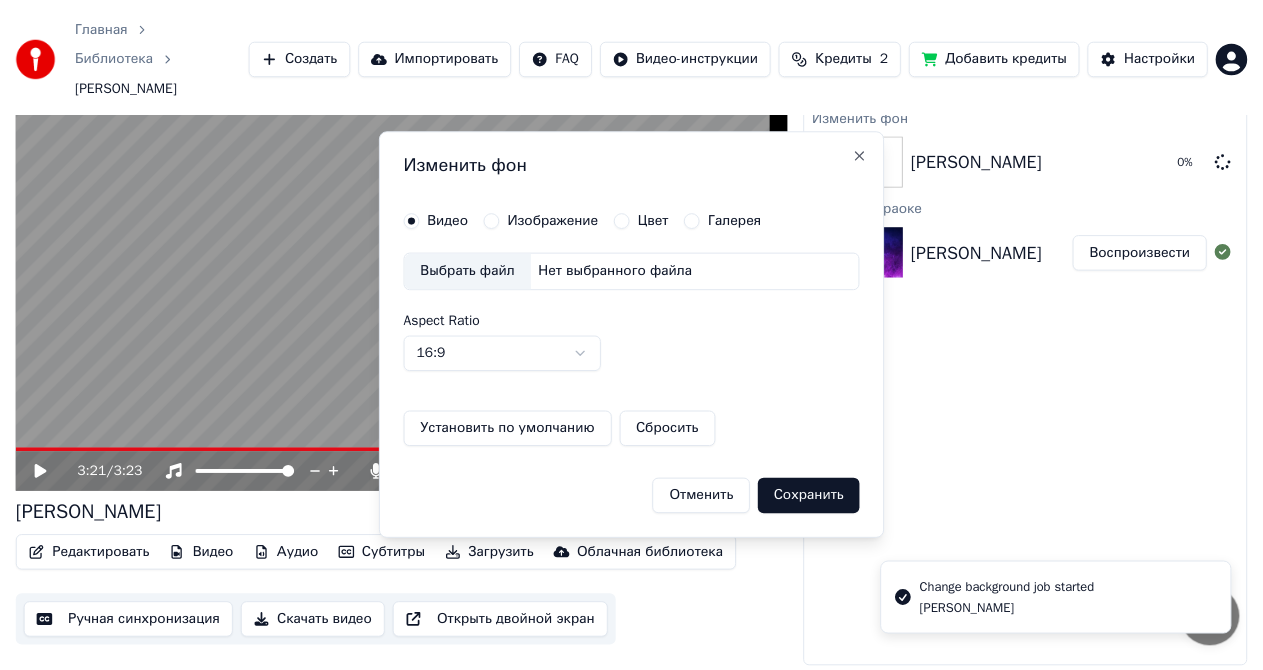 scroll, scrollTop: 29, scrollLeft: 0, axis: vertical 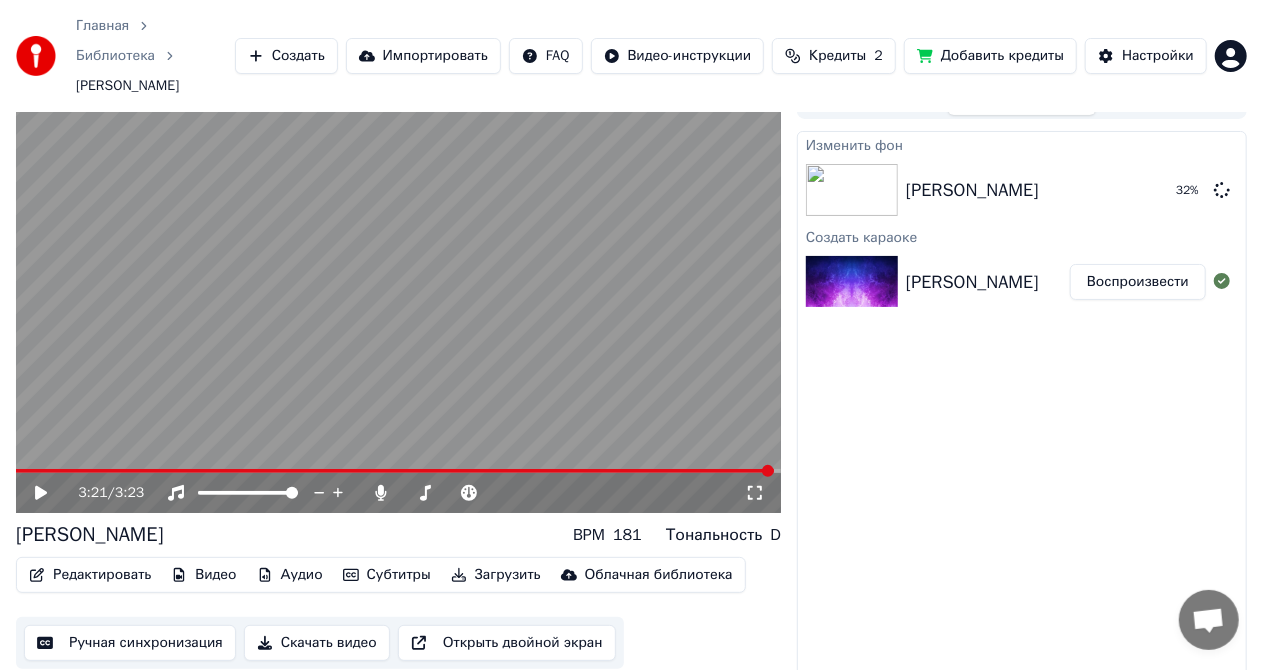 click on "Воспроизвести" at bounding box center (1138, 282) 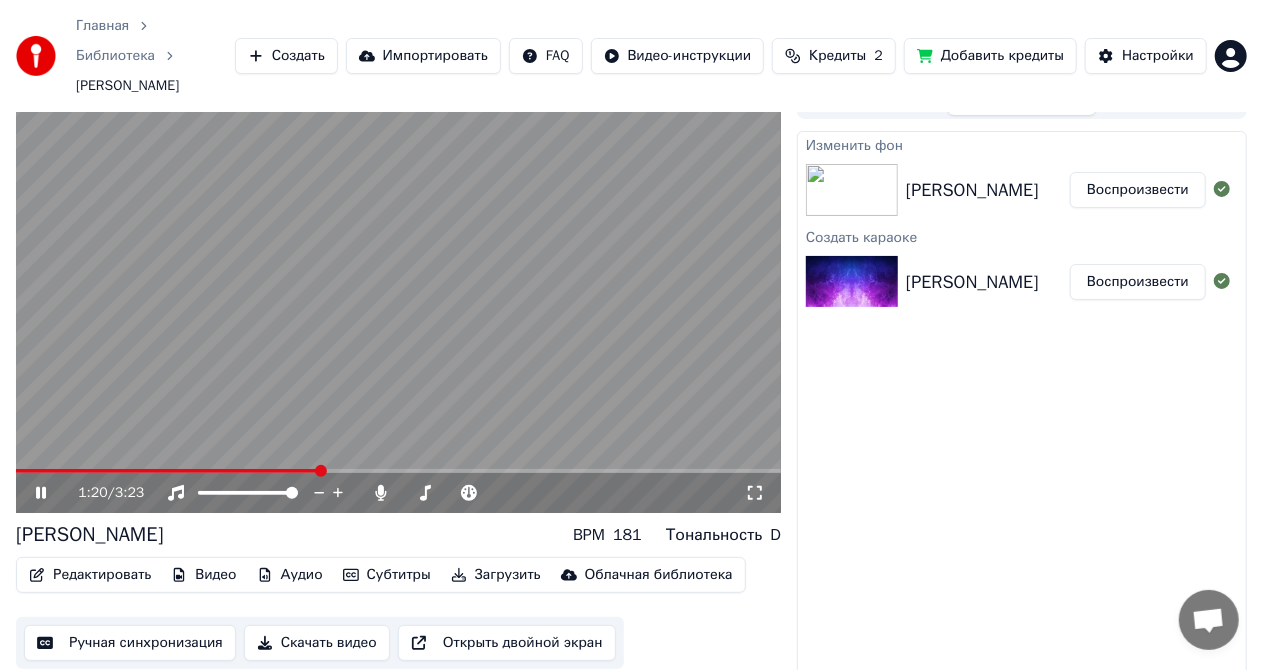 drag, startPoint x: 452, startPoint y: 448, endPoint x: 526, endPoint y: 452, distance: 74.10803 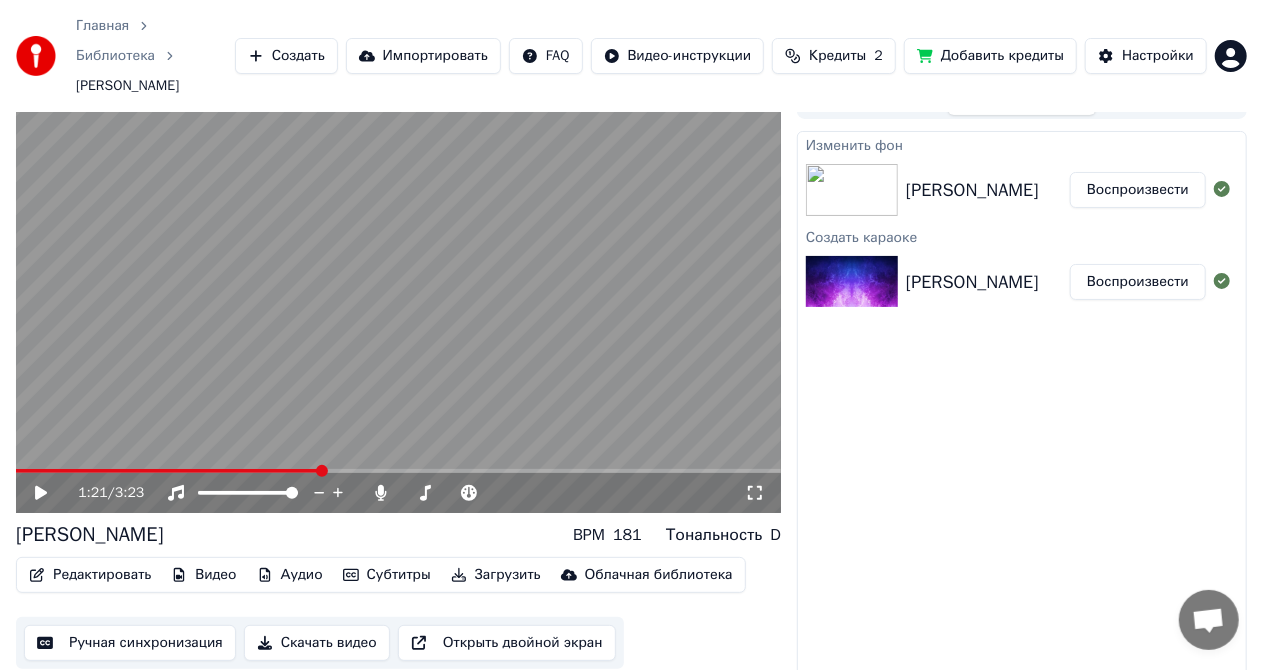 click 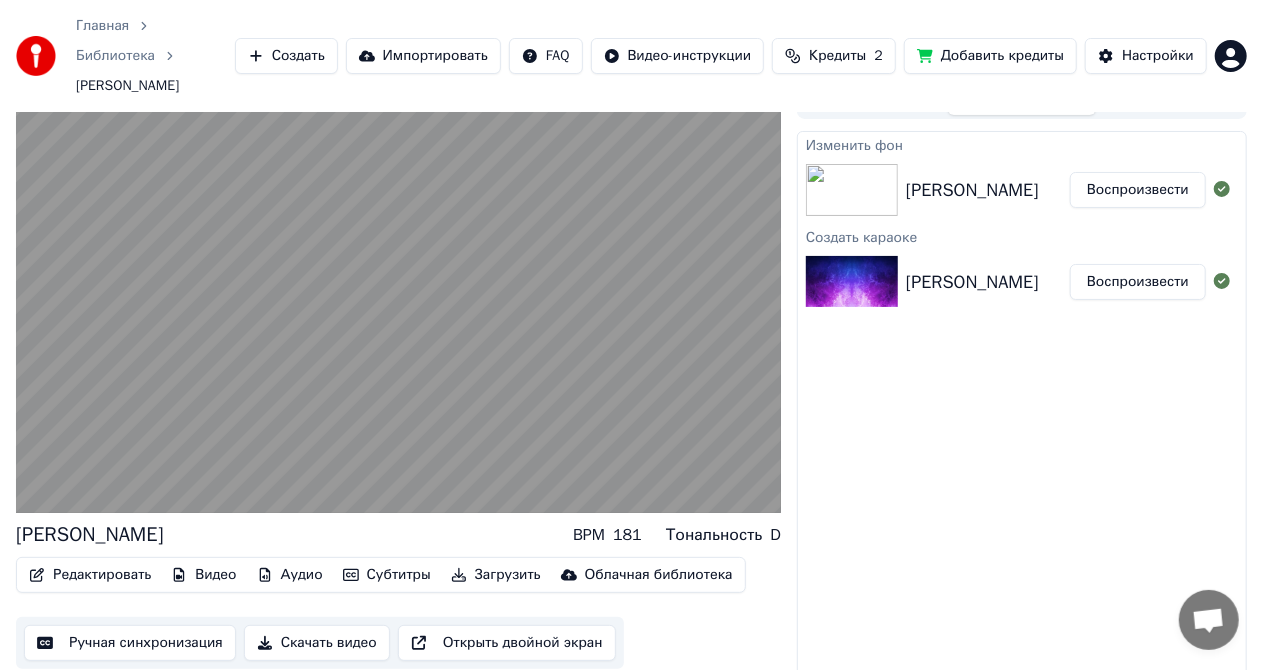 click at bounding box center (852, 190) 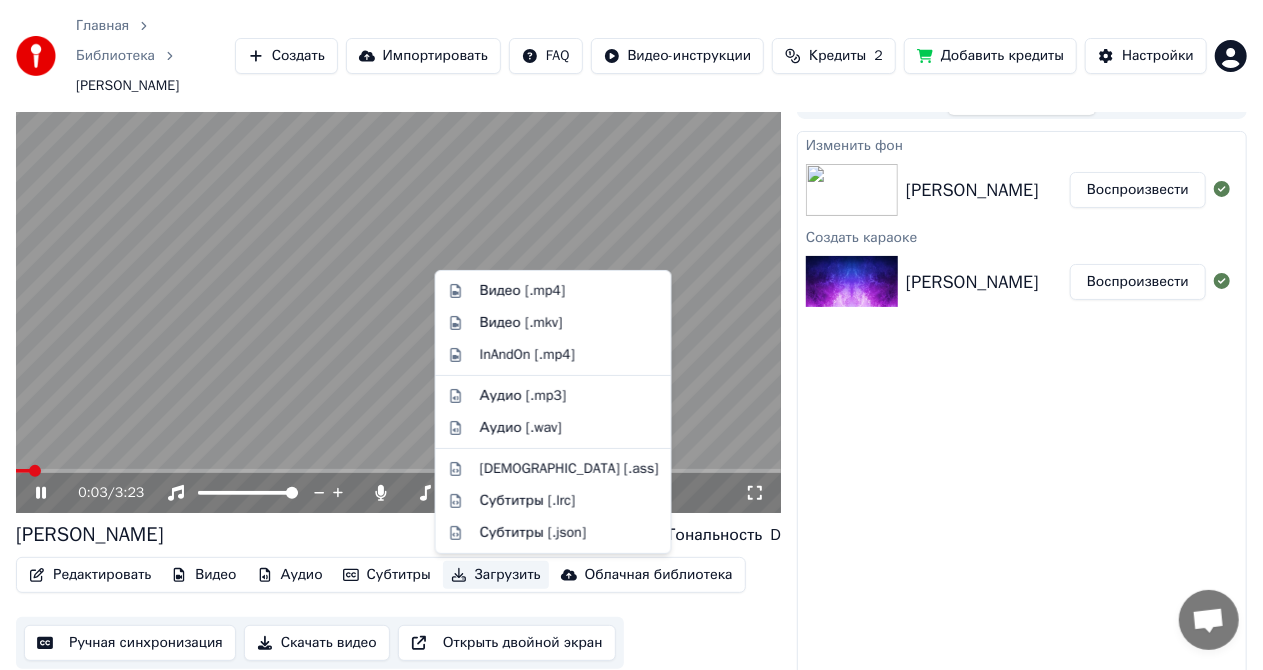 click on "Загрузить" at bounding box center [496, 575] 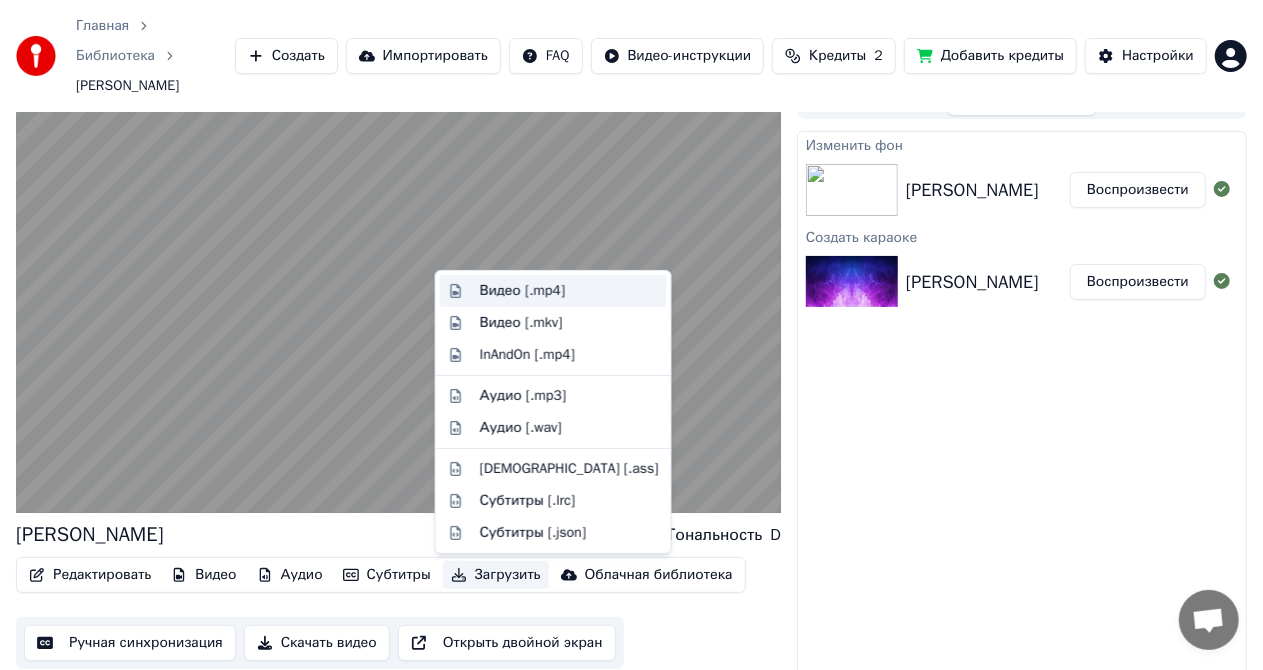 click on "Видео [.mp4]" at bounding box center [522, 291] 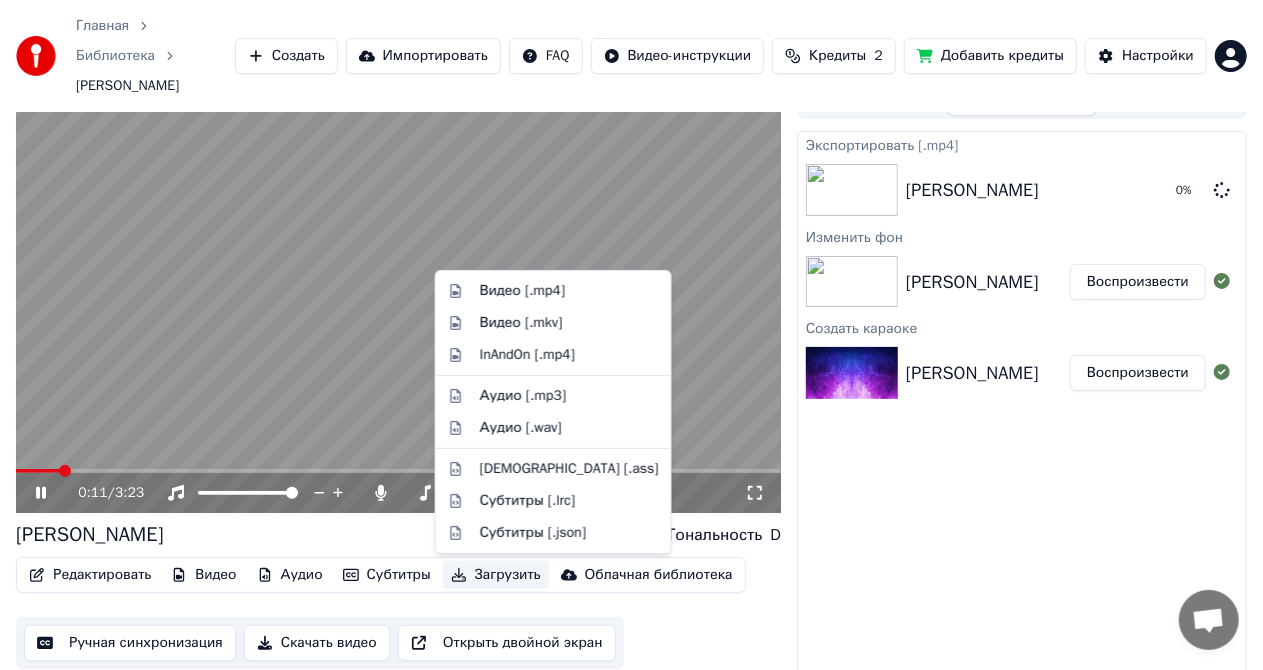 click on "Загрузить" at bounding box center (496, 575) 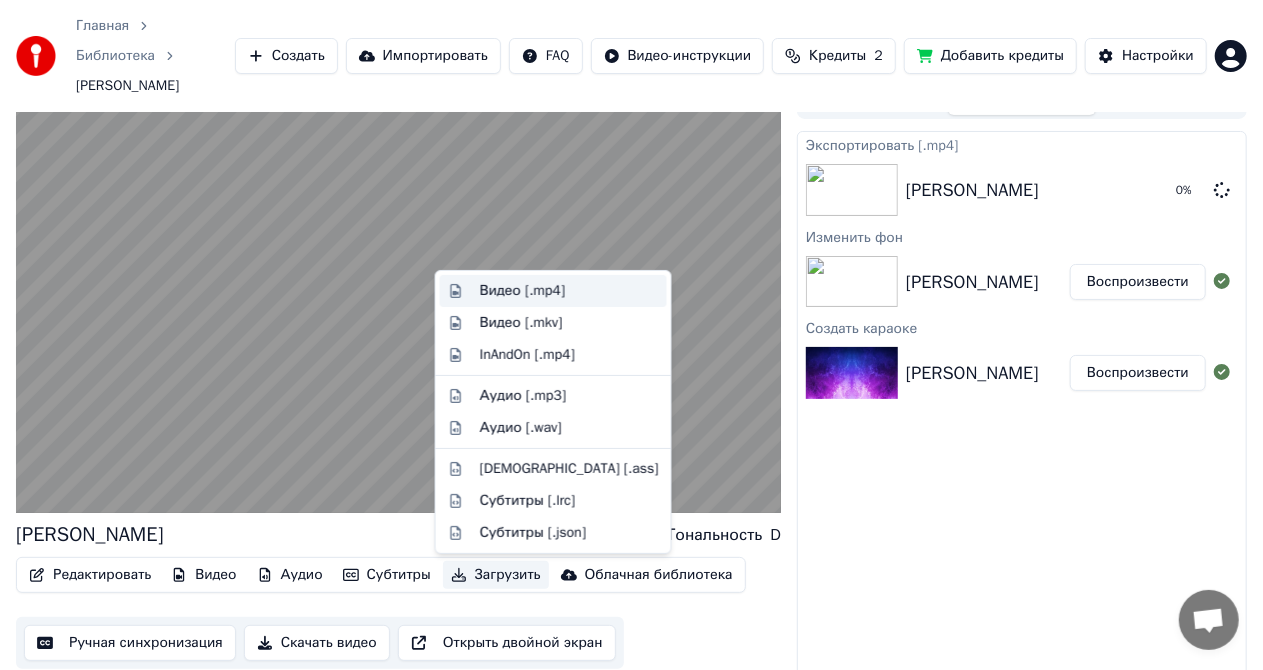 click on "Видео [.mp4]" at bounding box center [522, 291] 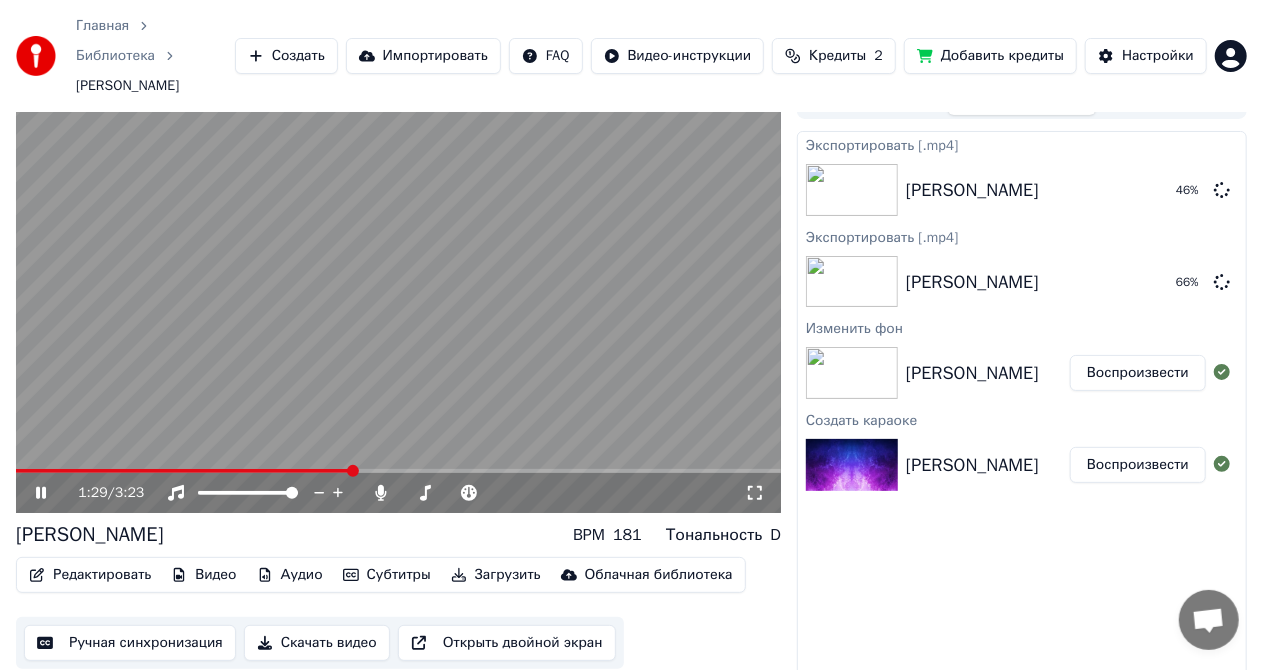 drag, startPoint x: 356, startPoint y: 406, endPoint x: 477, endPoint y: 403, distance: 121.037186 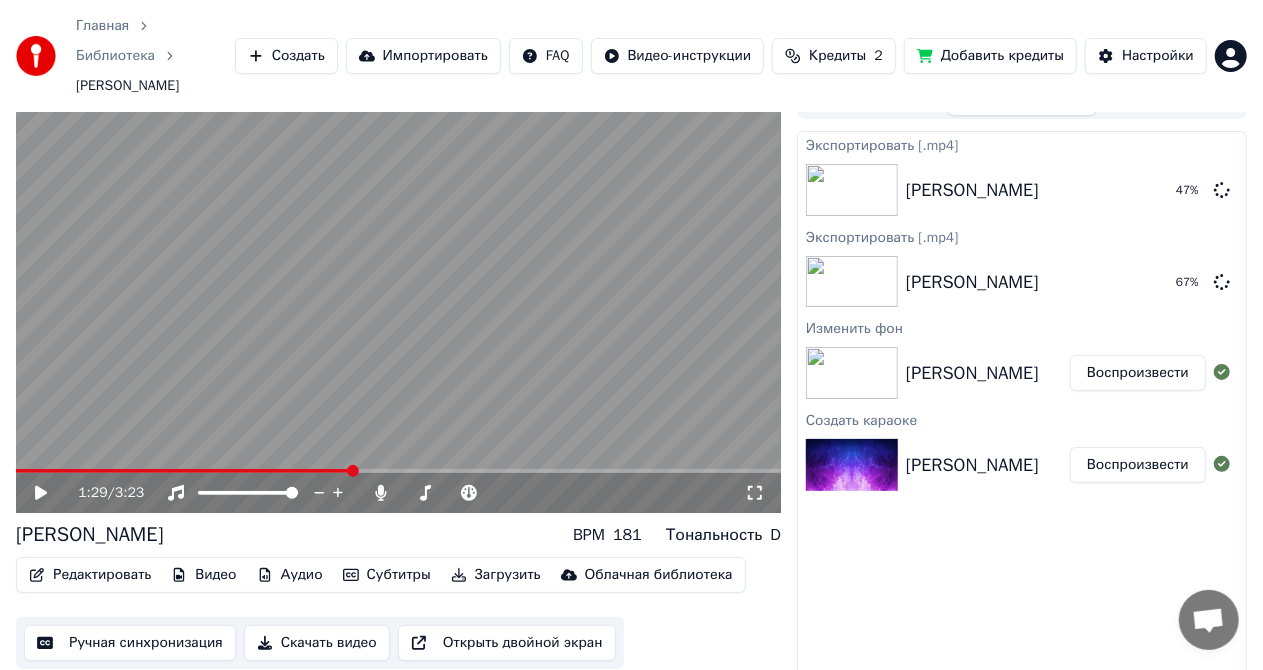 click 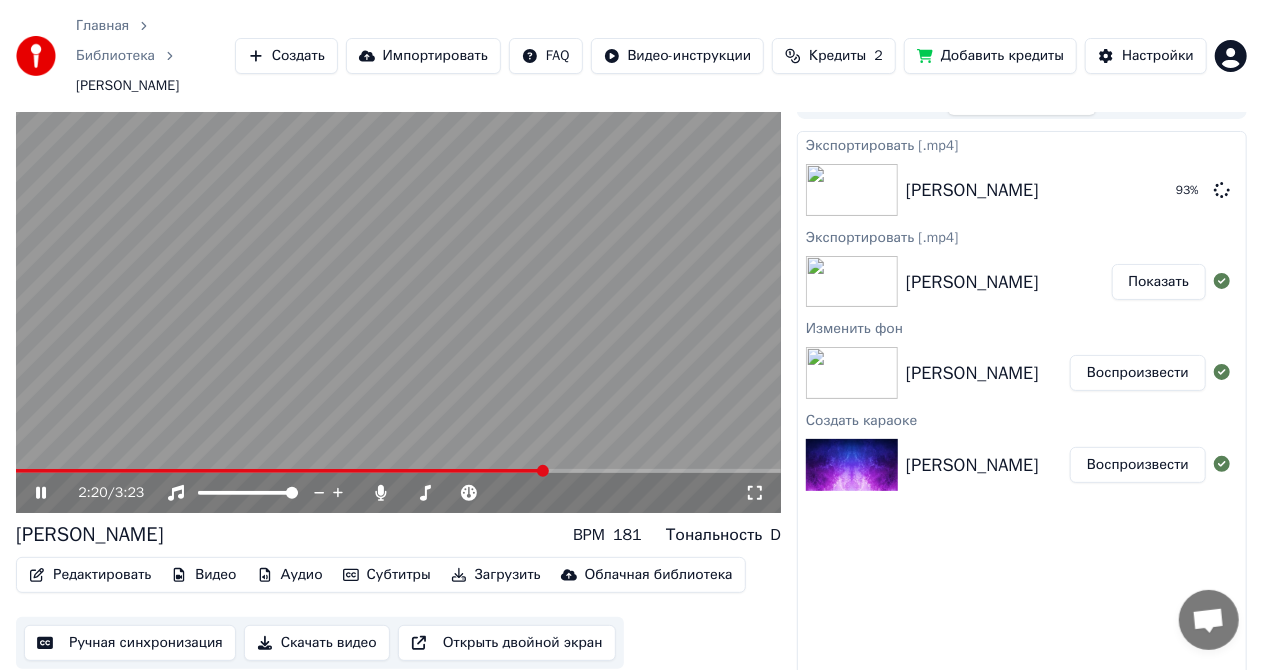 click on "Показать" at bounding box center [1159, 282] 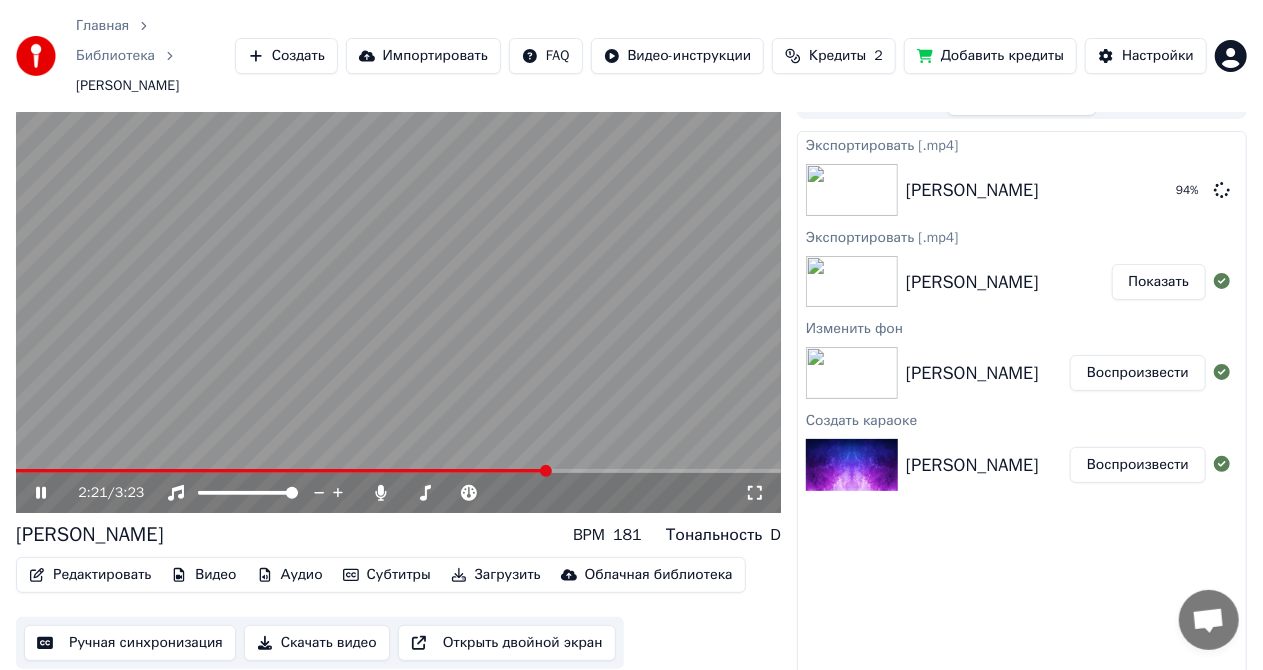 click on "Показать" at bounding box center [1159, 282] 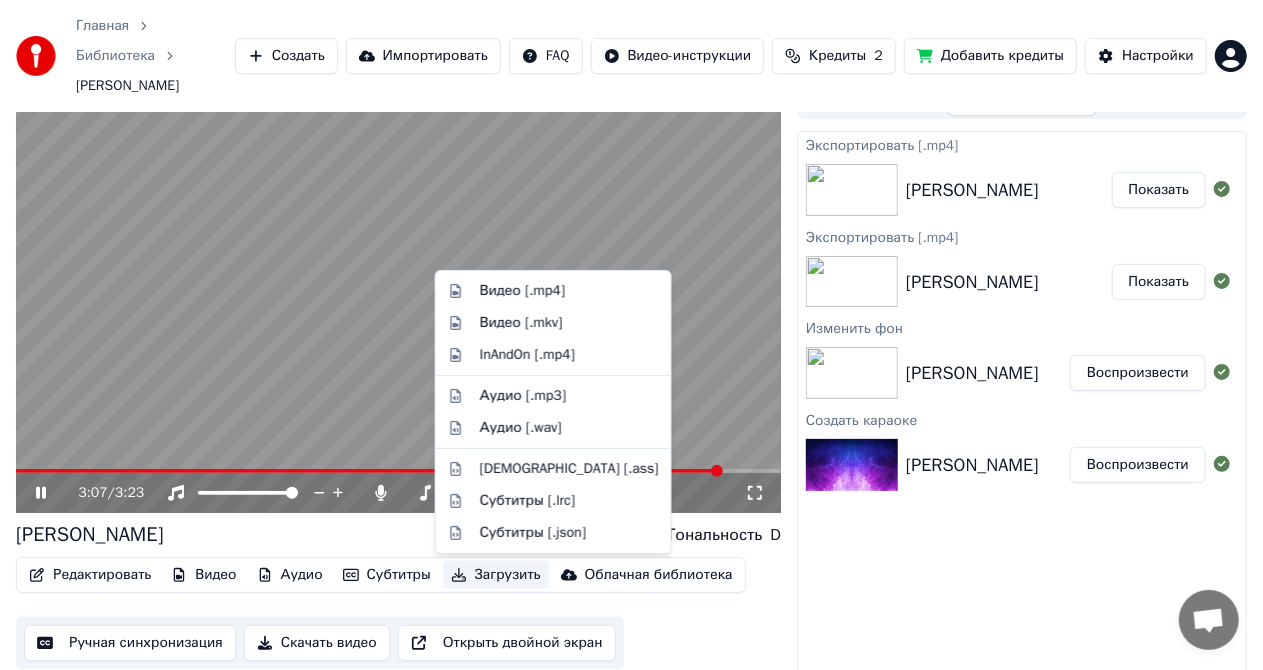 click on "Загрузить" at bounding box center (496, 575) 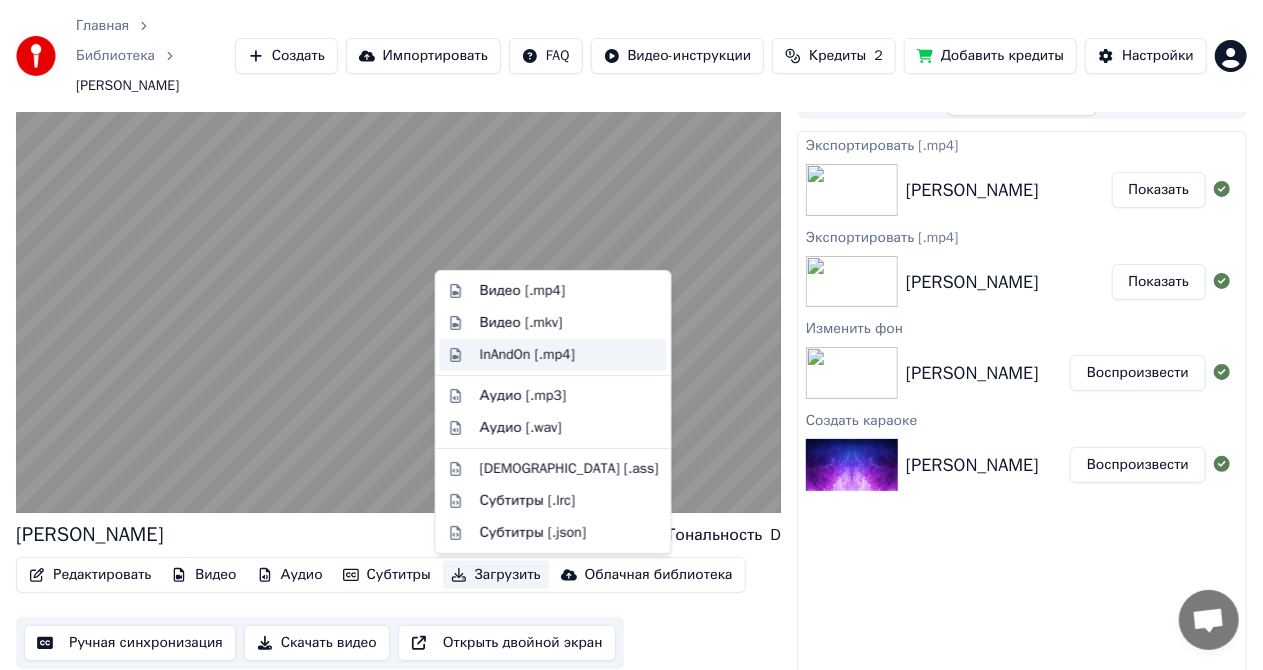 click on "InAndOn [.mp4]" at bounding box center [527, 355] 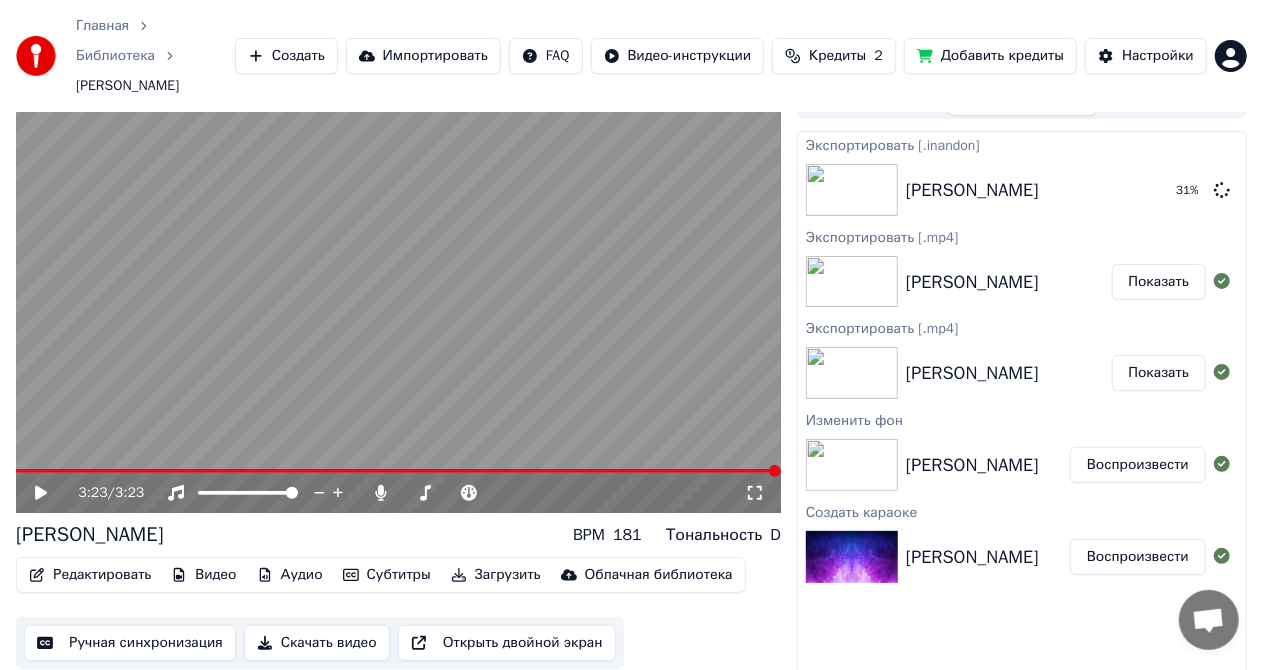 click 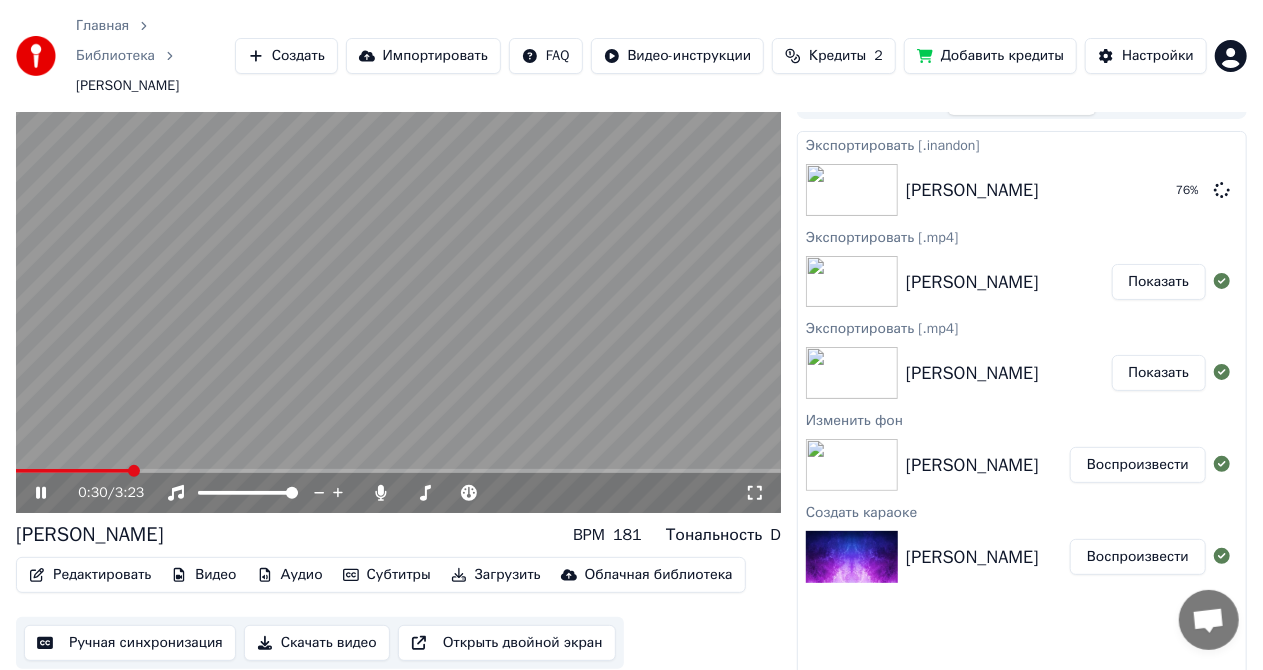 drag, startPoint x: 513, startPoint y: 452, endPoint x: 385, endPoint y: 446, distance: 128.14055 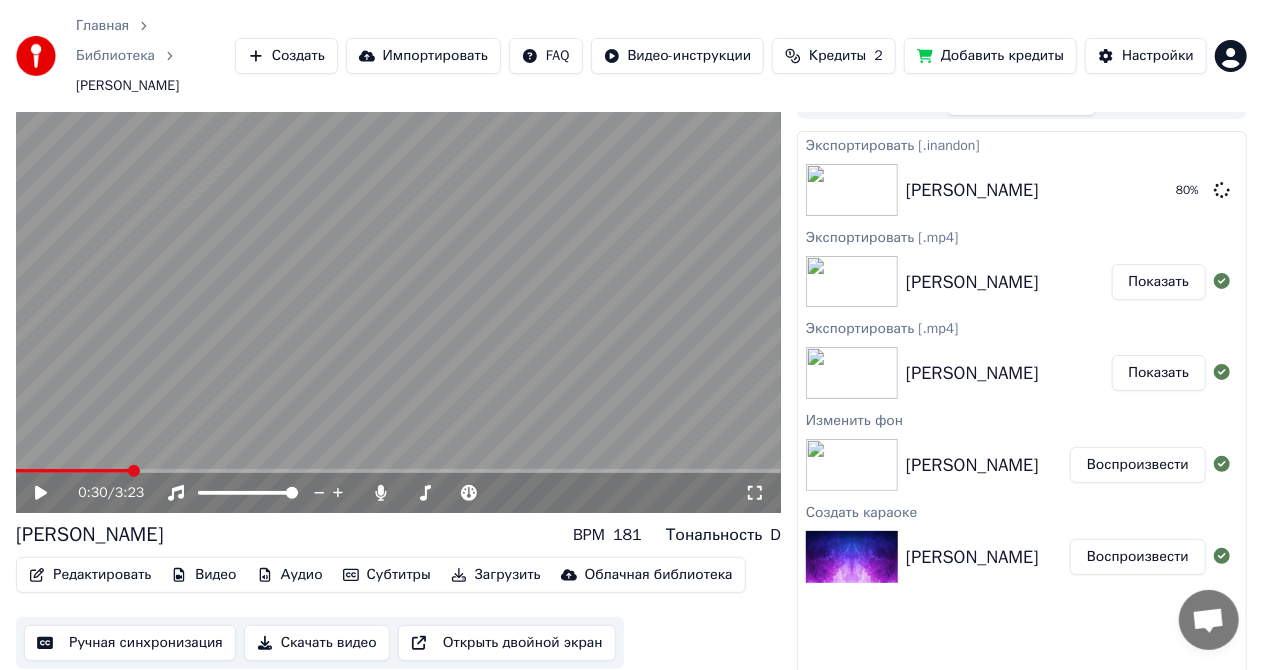 click on "0:30  /  3:23" at bounding box center [398, 493] 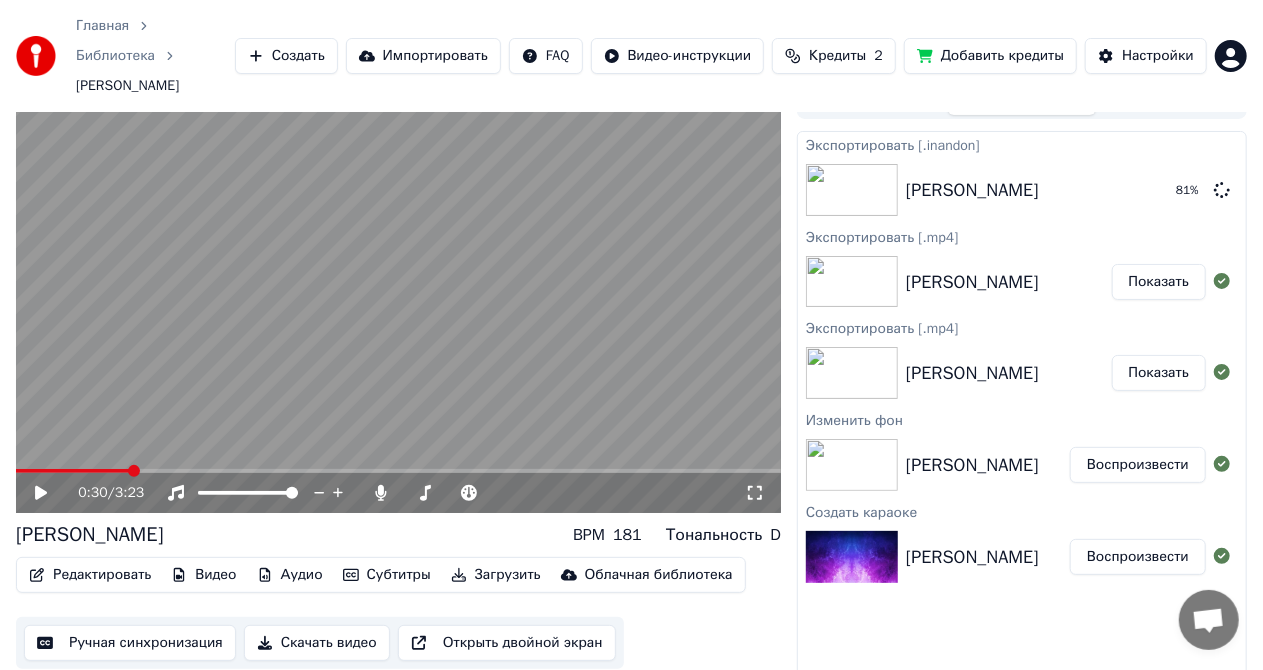 click 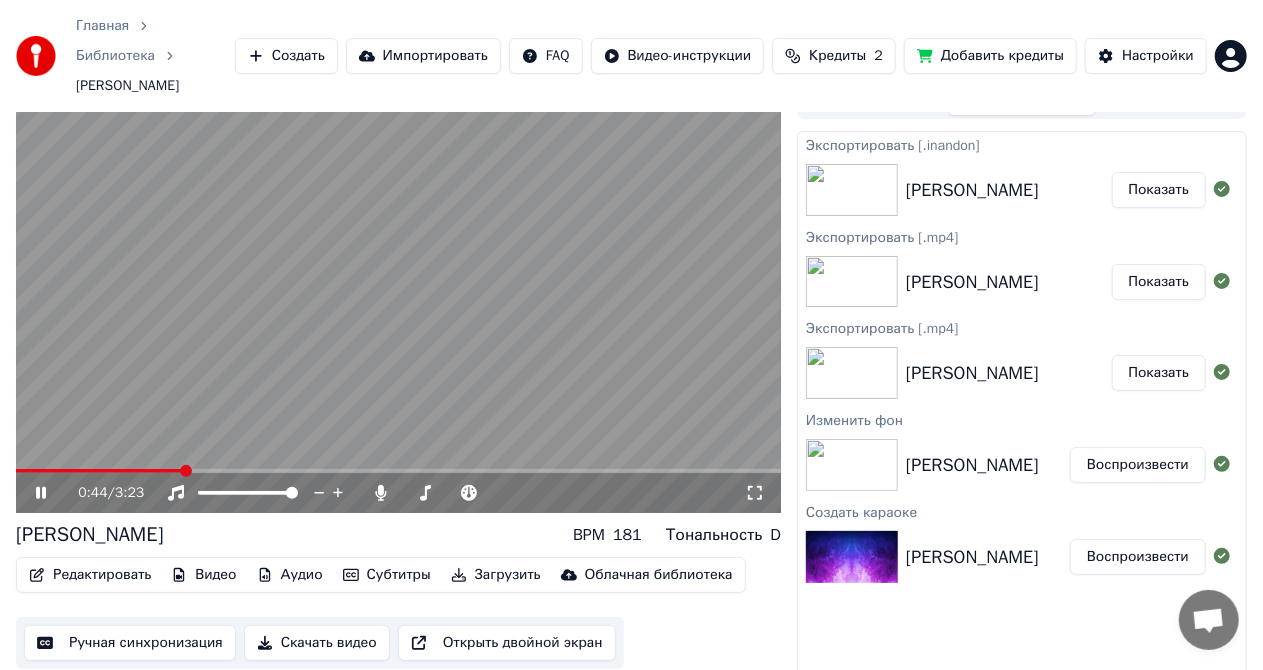 click on "Показать" at bounding box center [1159, 190] 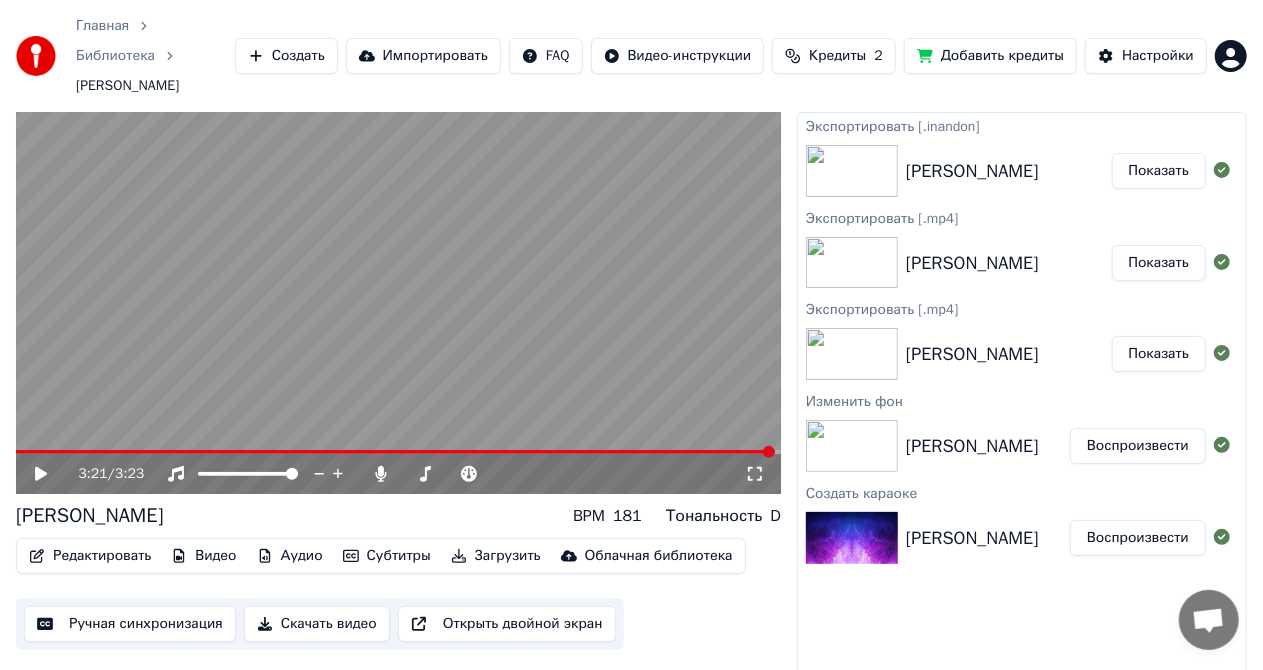 scroll, scrollTop: 59, scrollLeft: 0, axis: vertical 